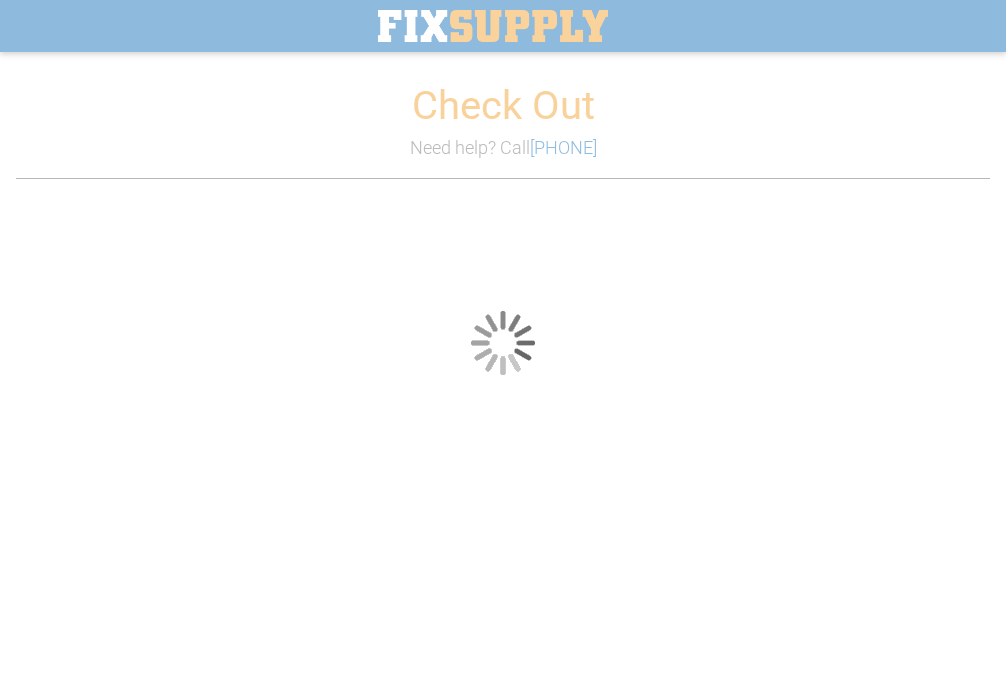 scroll, scrollTop: 0, scrollLeft: 0, axis: both 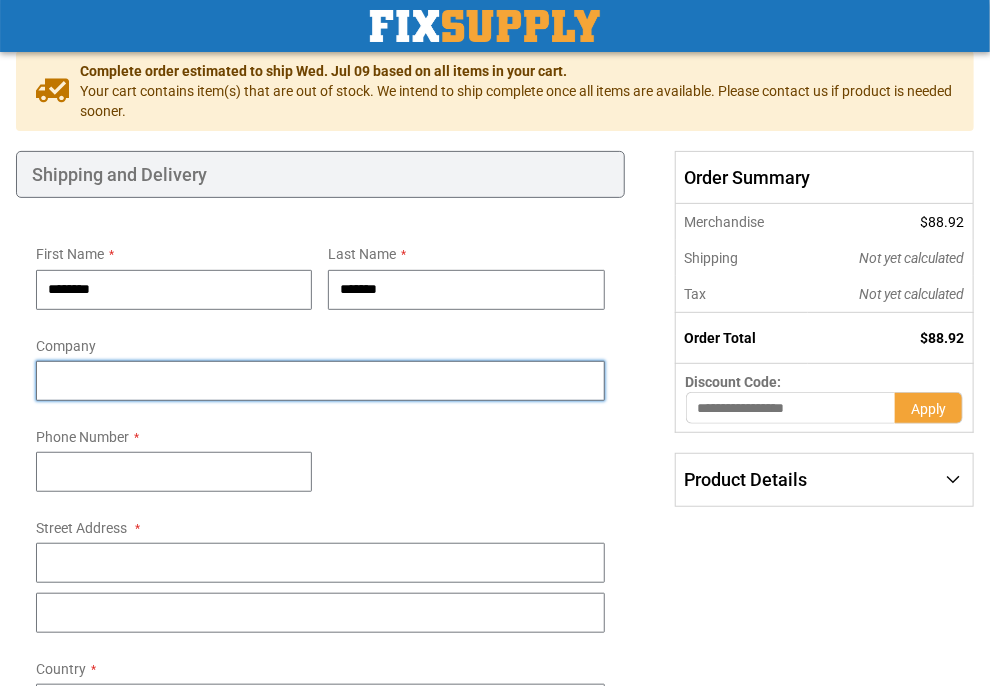 click on "Company" at bounding box center (320, 381) 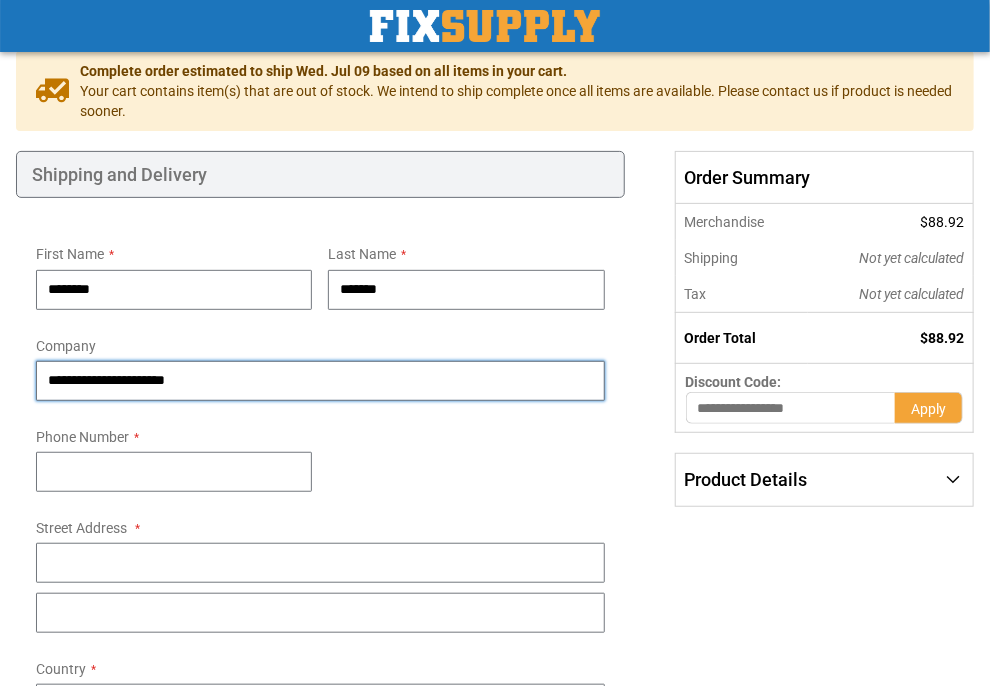 type on "**********" 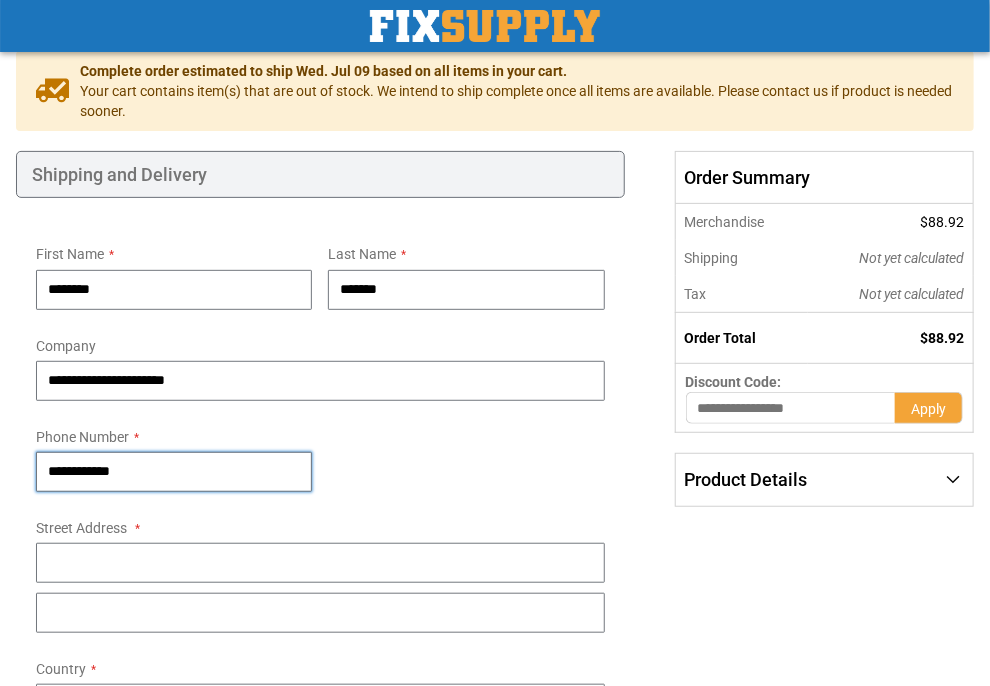 type on "**********" 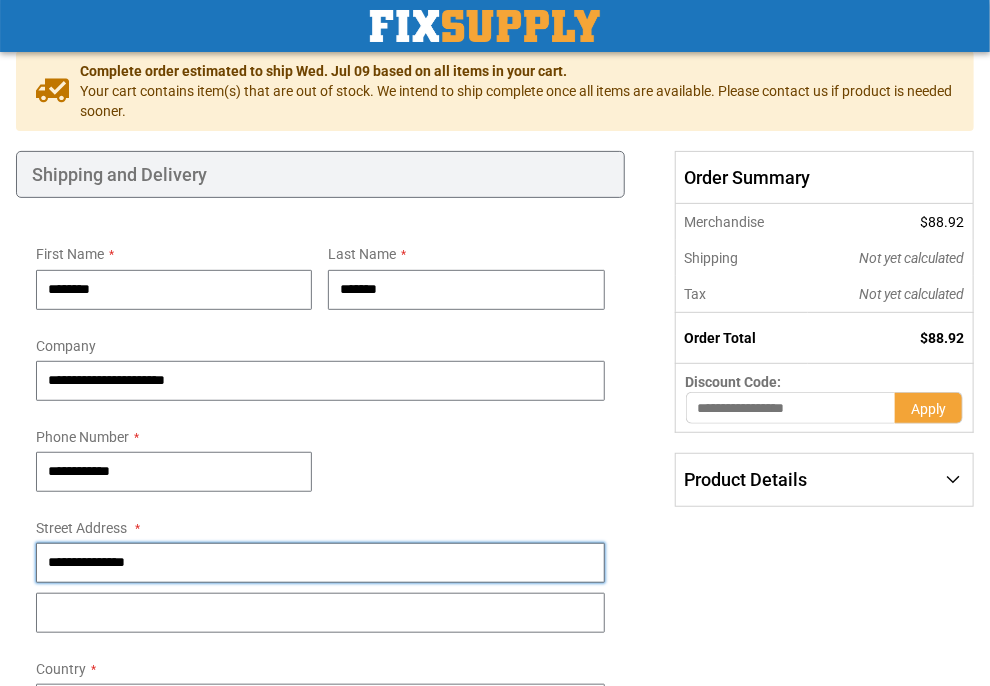 type on "**********" 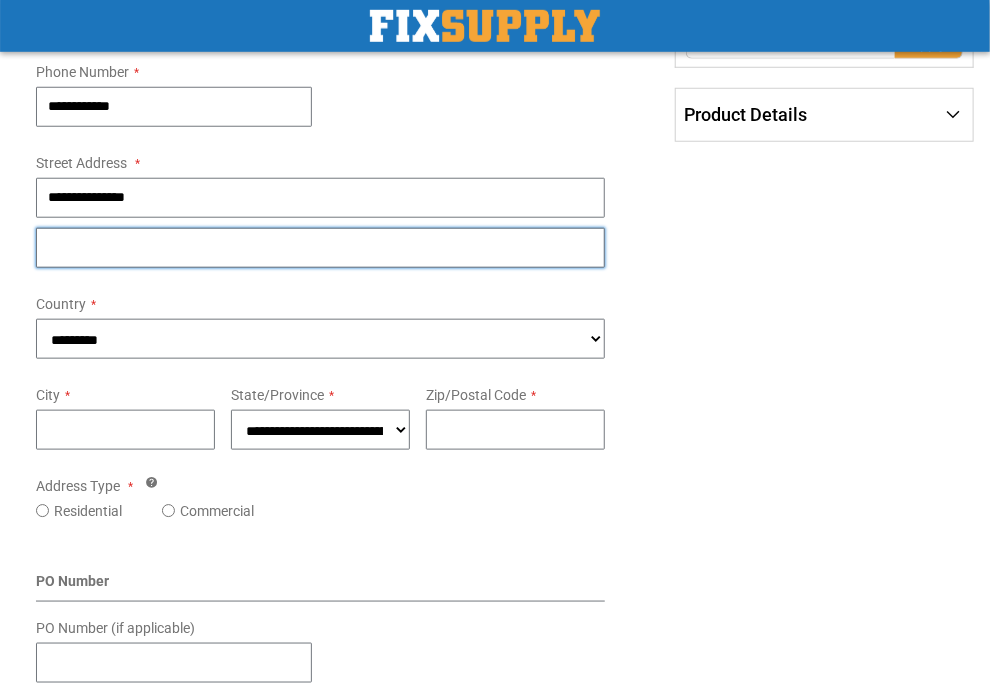 scroll, scrollTop: 548, scrollLeft: 0, axis: vertical 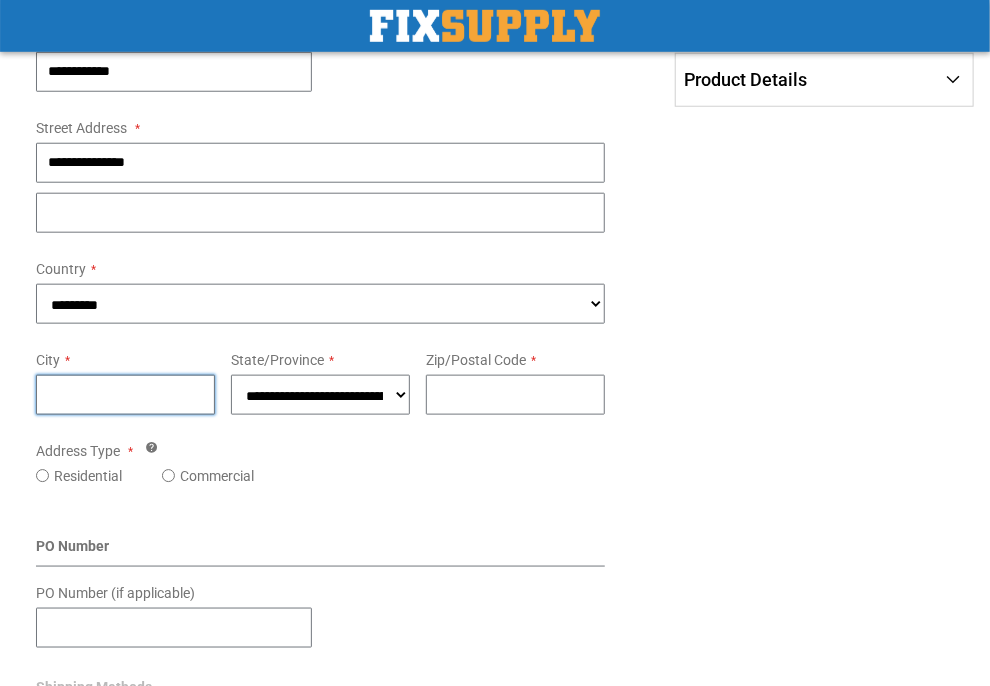 click on "City" at bounding box center (125, 395) 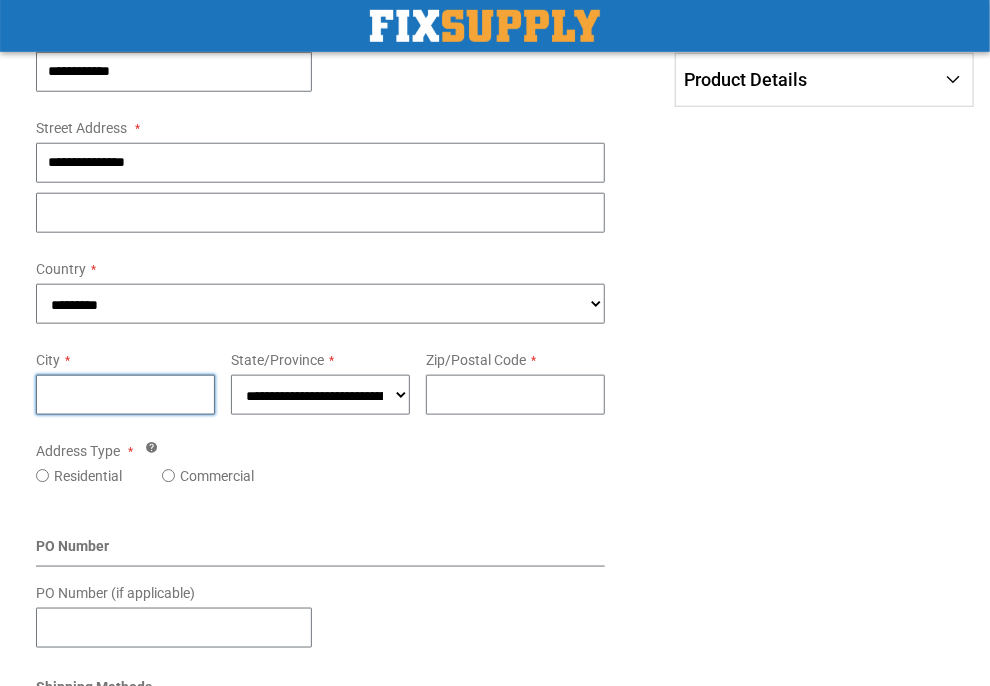 type on "*******" 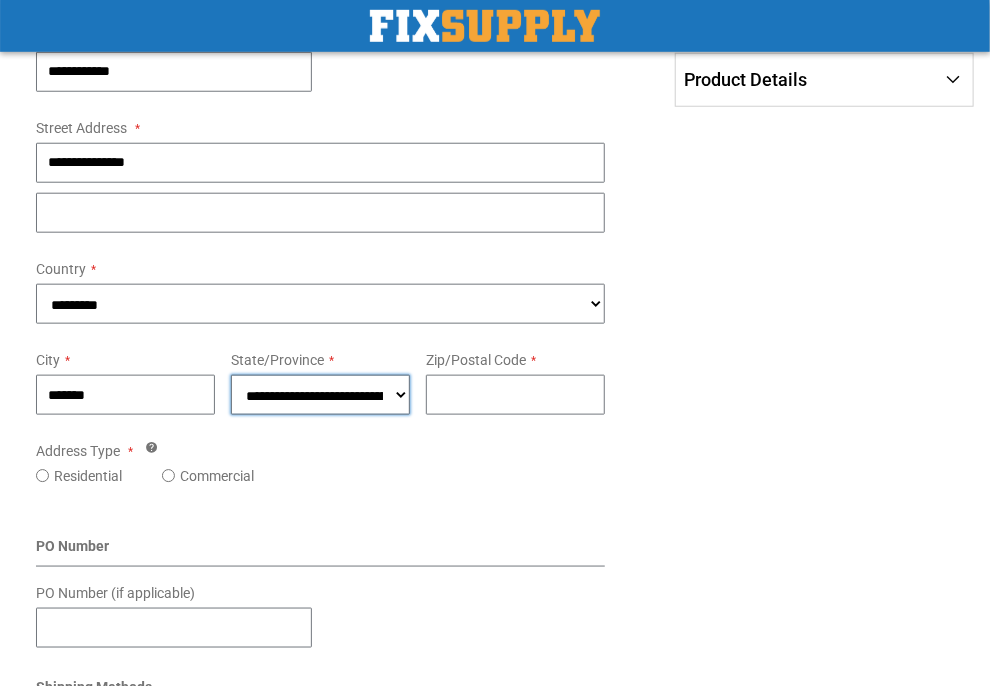 select on "***" 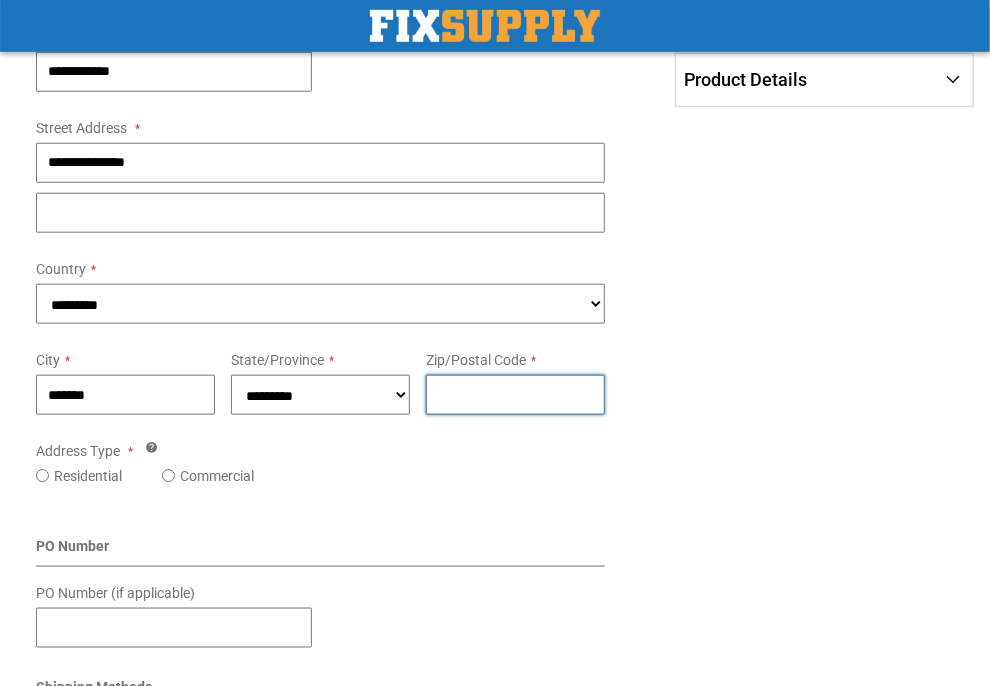 type on "*****" 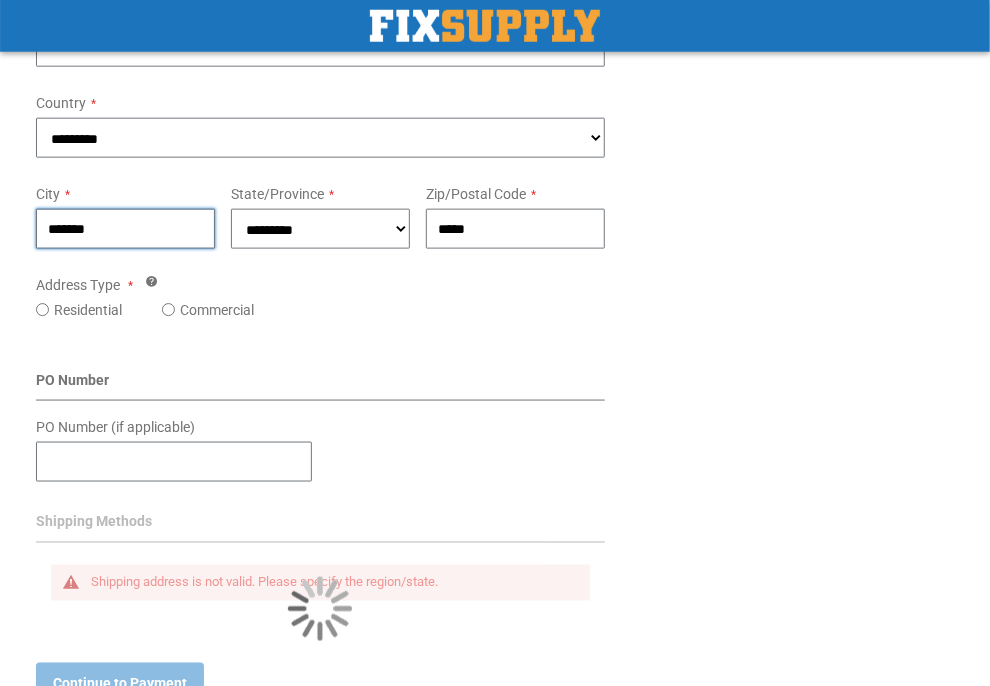 scroll, scrollTop: 748, scrollLeft: 0, axis: vertical 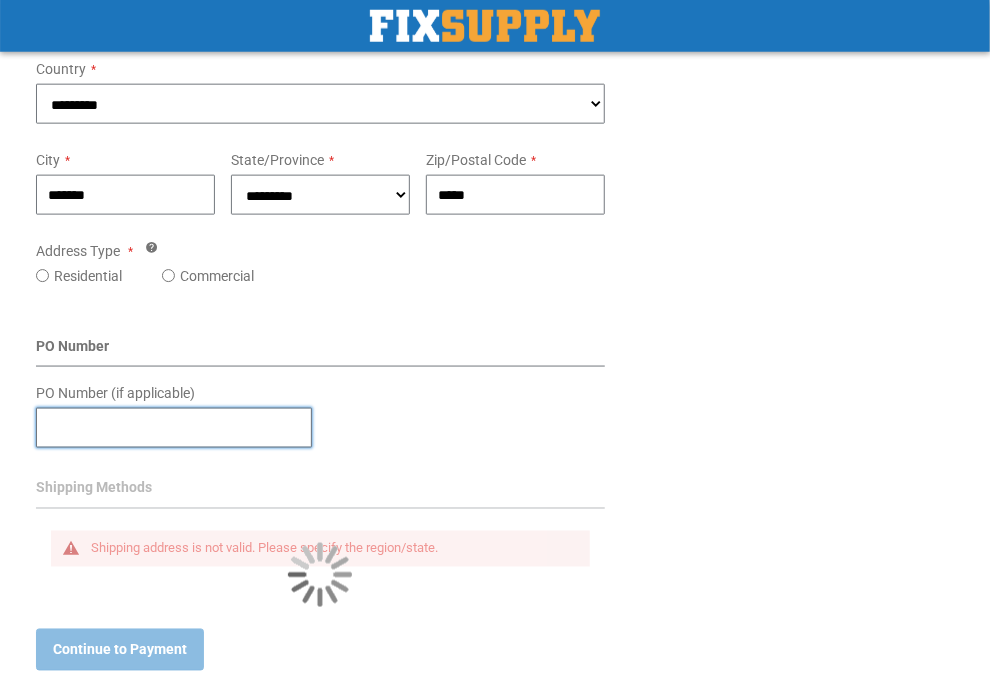 drag, startPoint x: 125, startPoint y: 432, endPoint x: 139, endPoint y: 423, distance: 16.643316 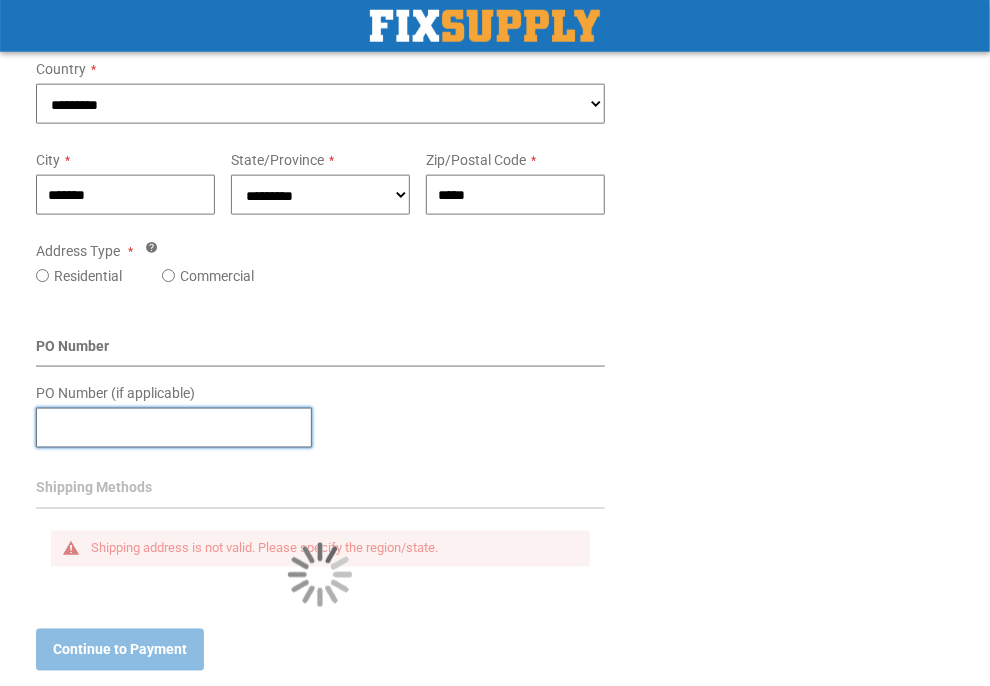 click on "PO Number (if applicable)" at bounding box center (174, 428) 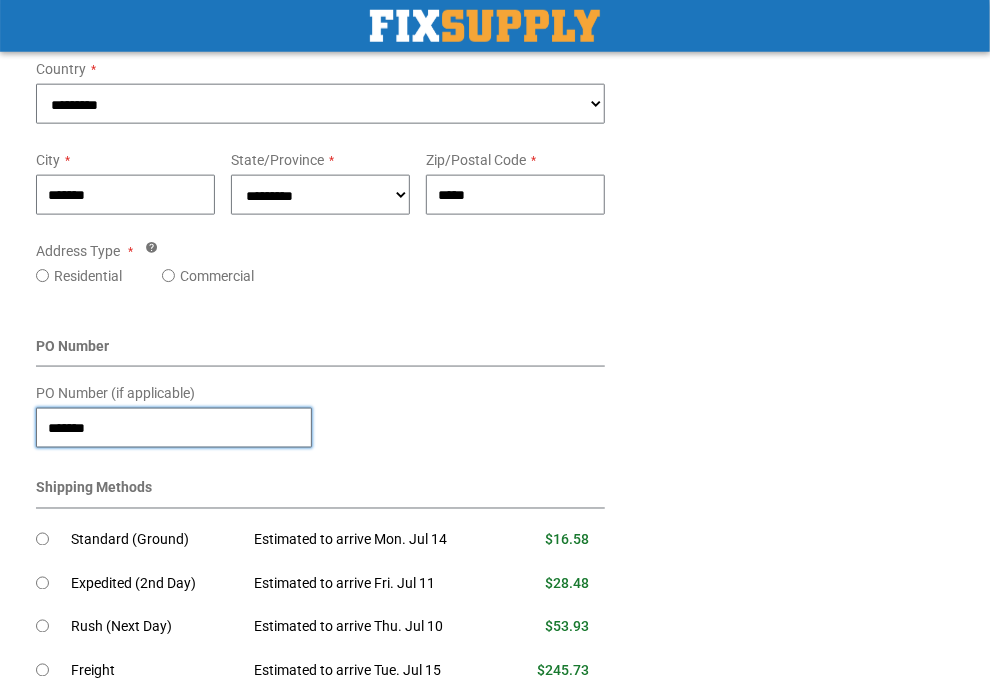 scroll, scrollTop: 1048, scrollLeft: 0, axis: vertical 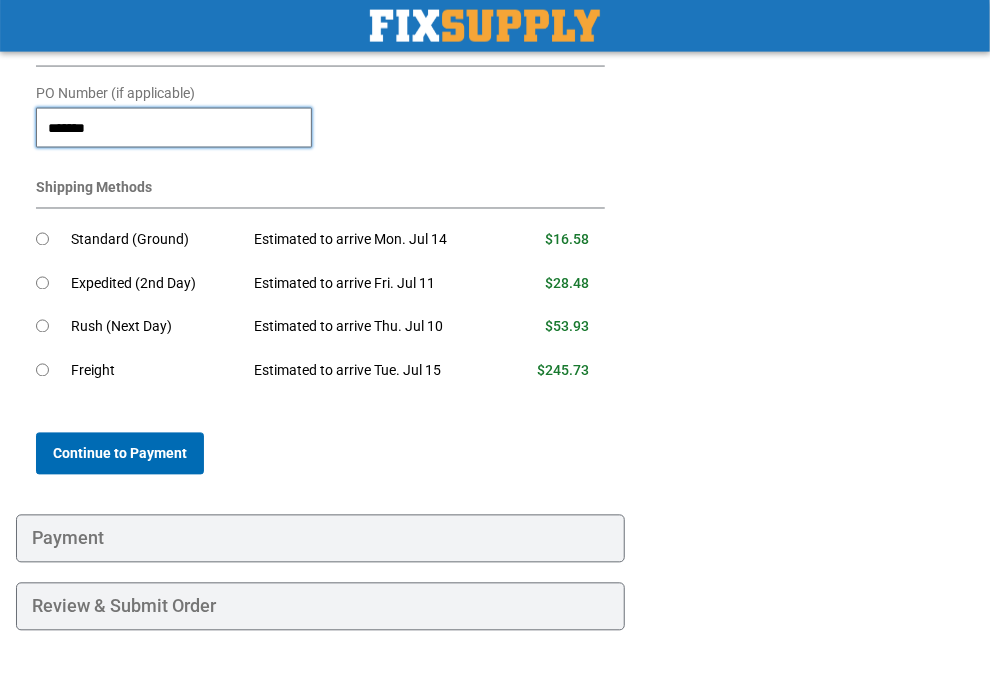type on "*******" 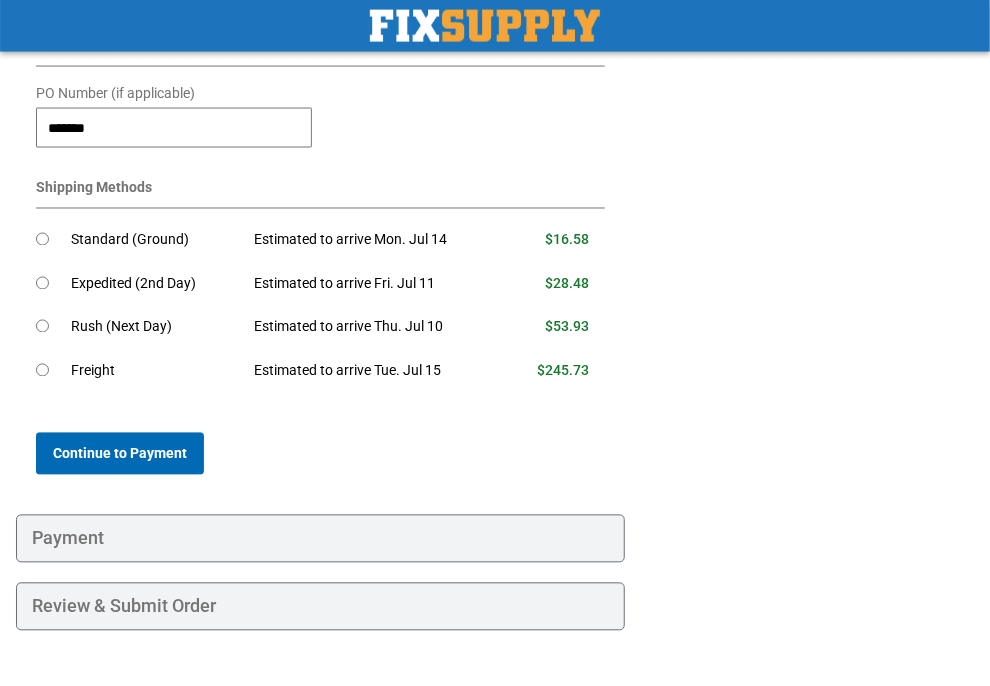 click on "Continue to Payment" at bounding box center (120, 454) 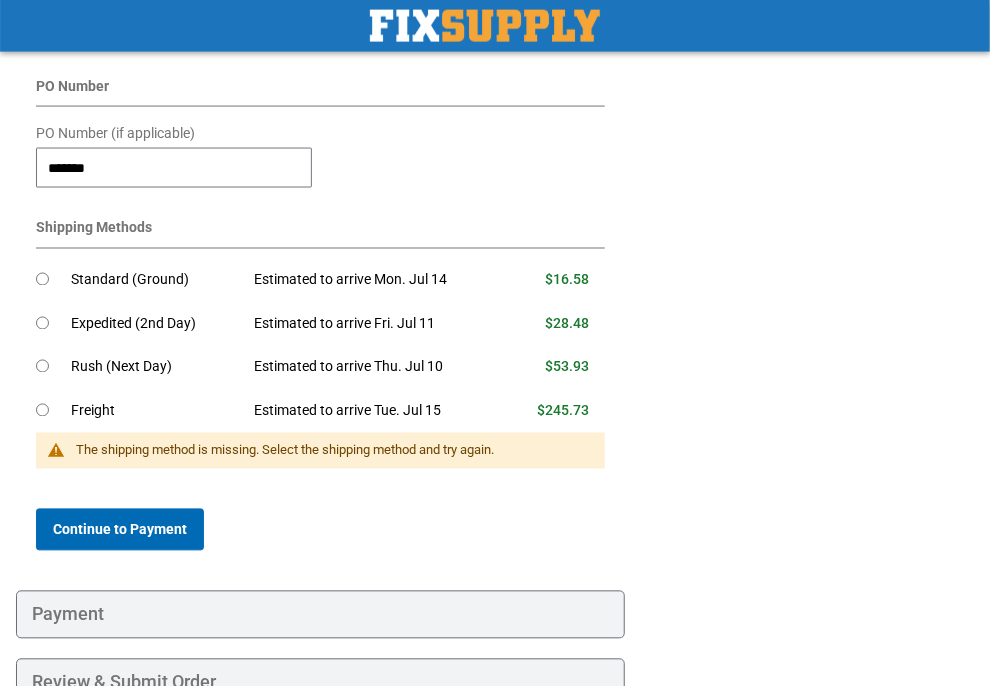scroll, scrollTop: 1124, scrollLeft: 0, axis: vertical 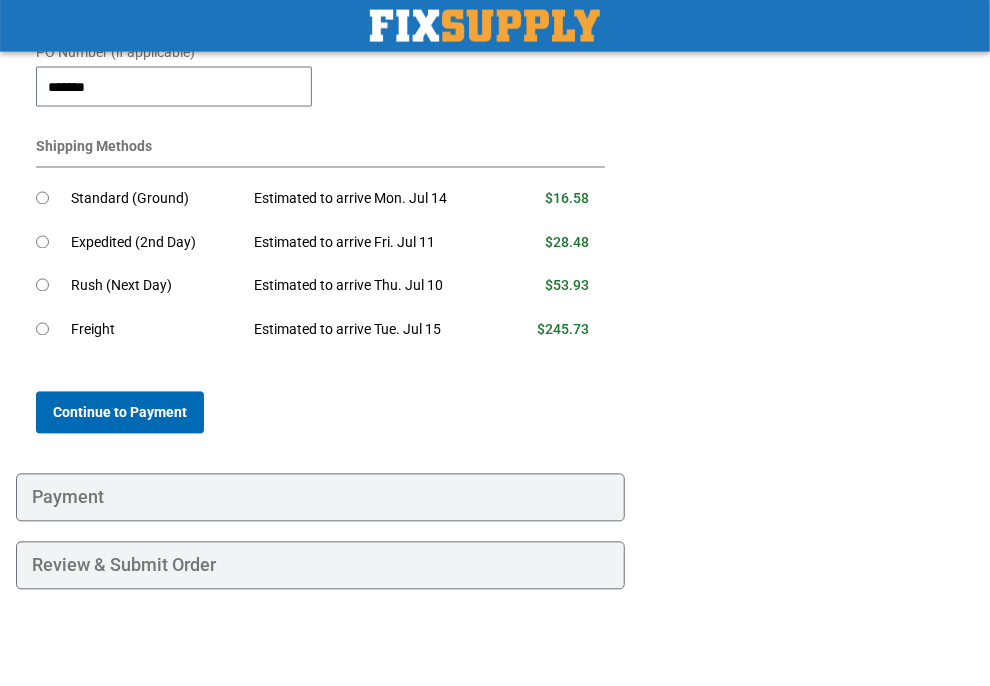 click on "Continue to Payment" at bounding box center (120, 413) 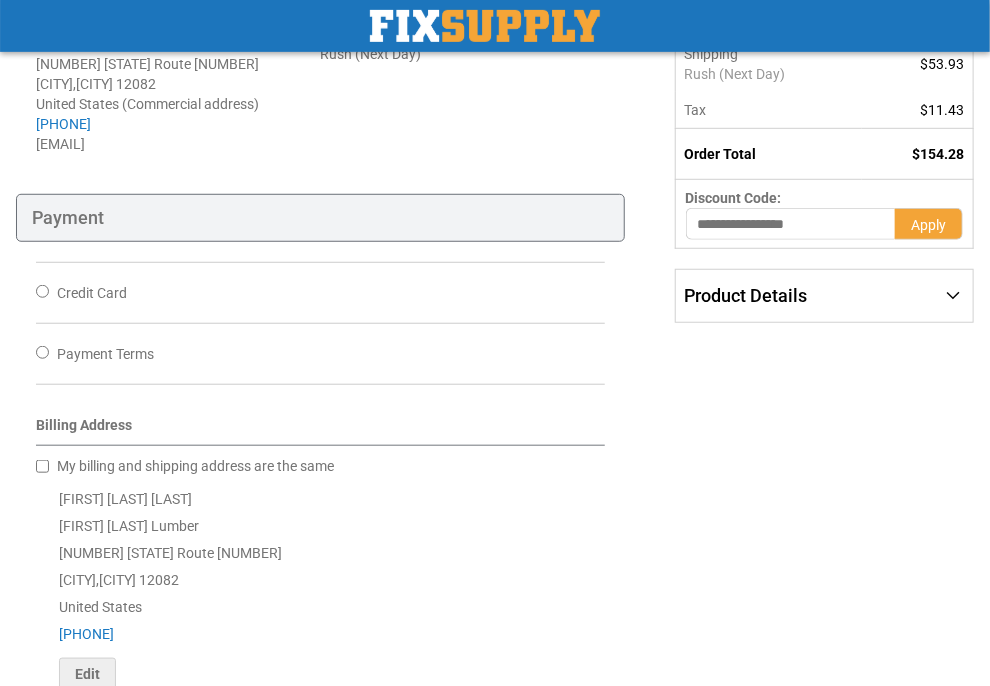 scroll, scrollTop: 400, scrollLeft: 0, axis: vertical 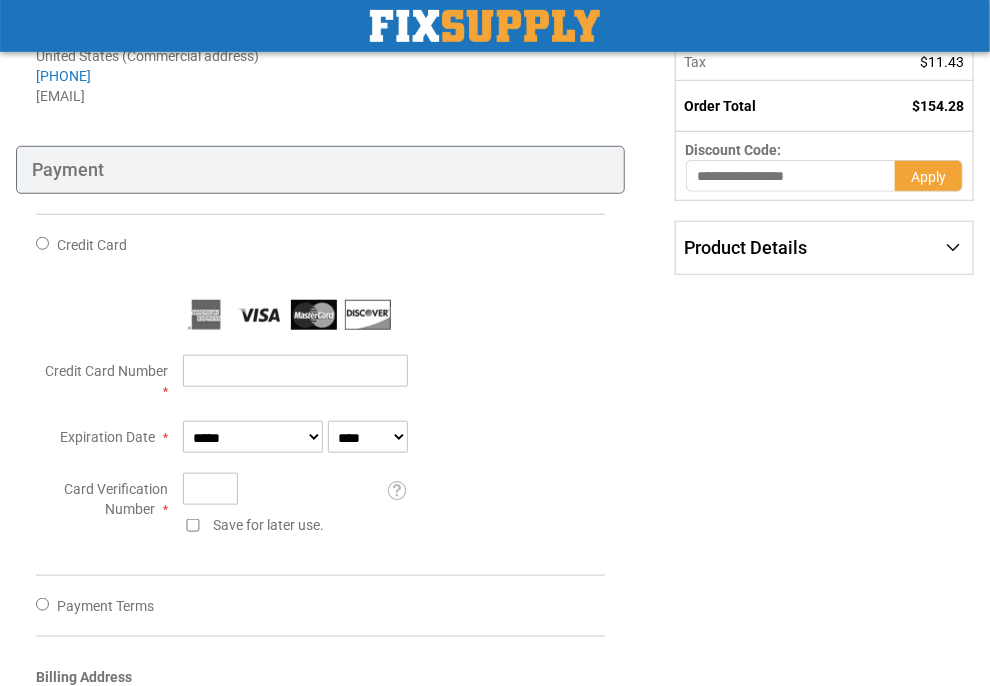 click on "Product Details" at bounding box center (824, 248) 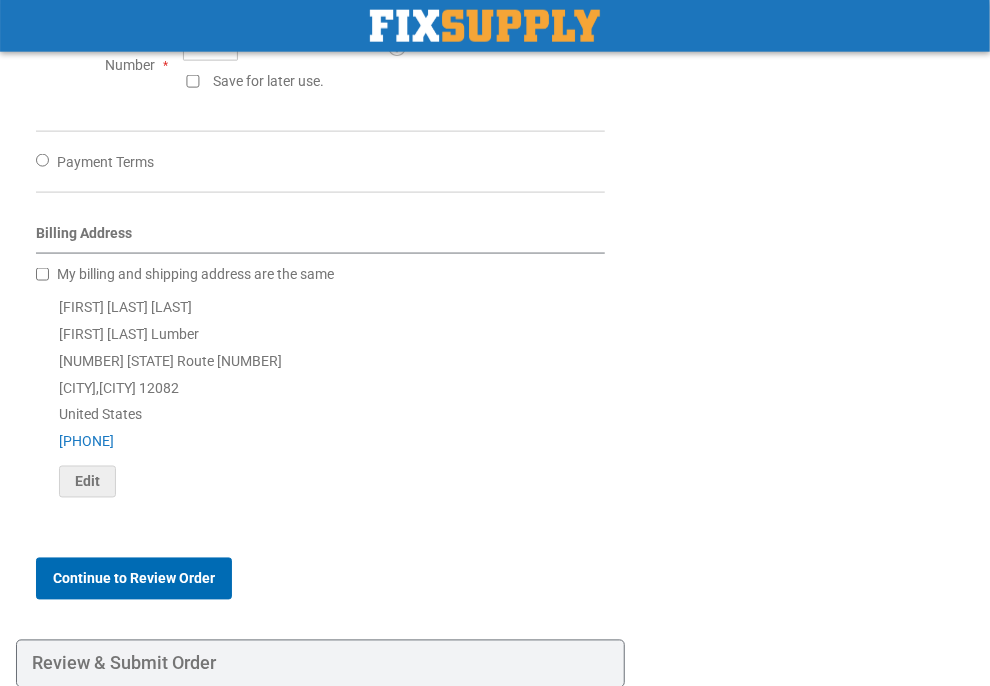 scroll, scrollTop: 543, scrollLeft: 0, axis: vertical 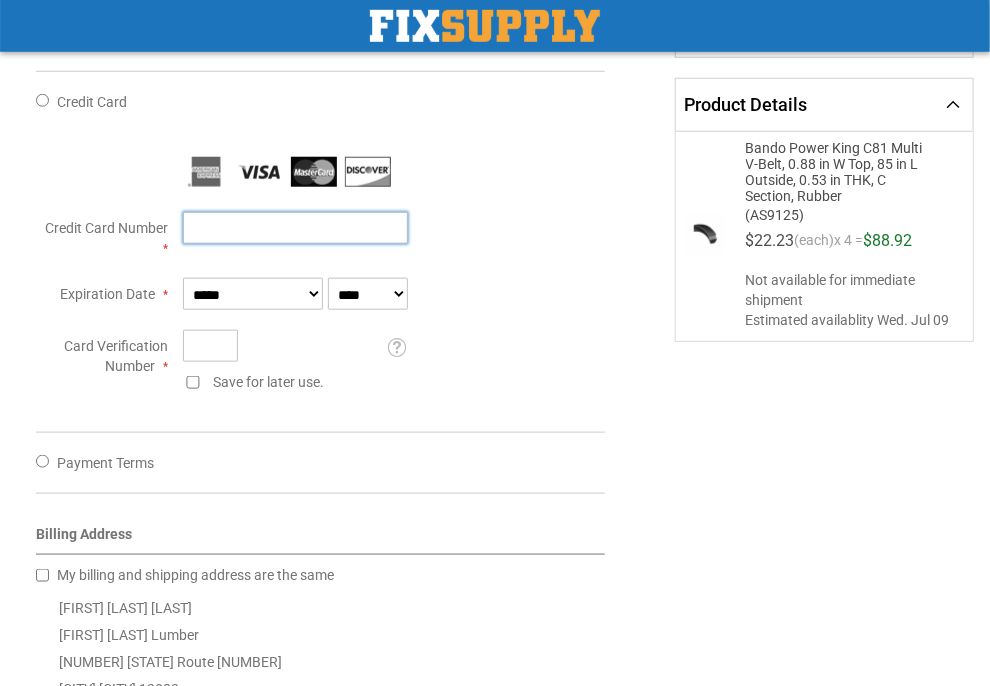 click on "Credit Card Number" at bounding box center [295, 228] 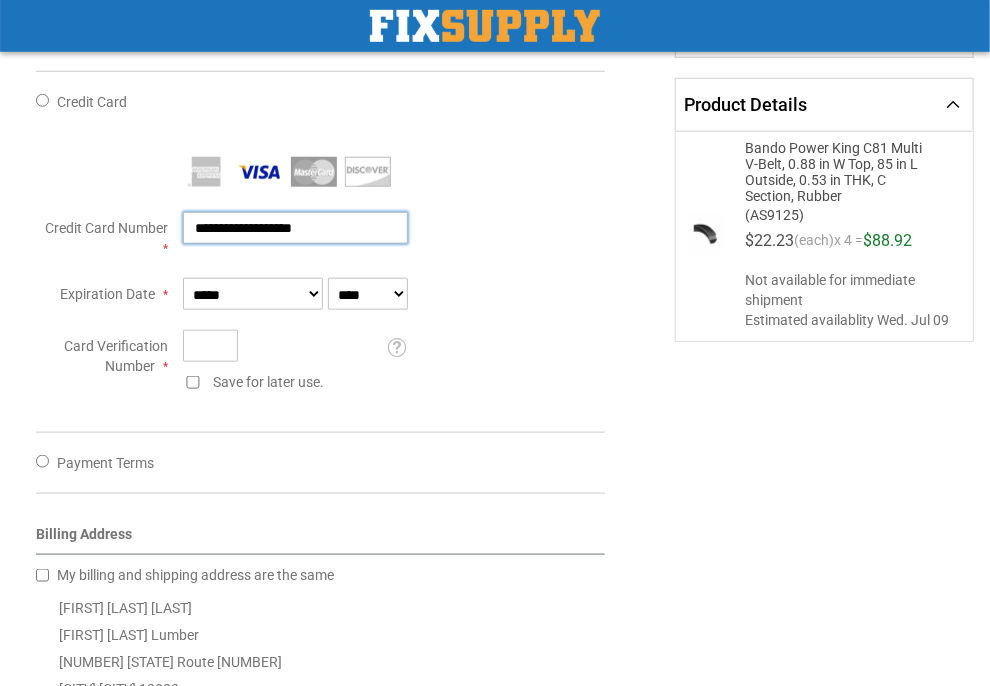 type on "**********" 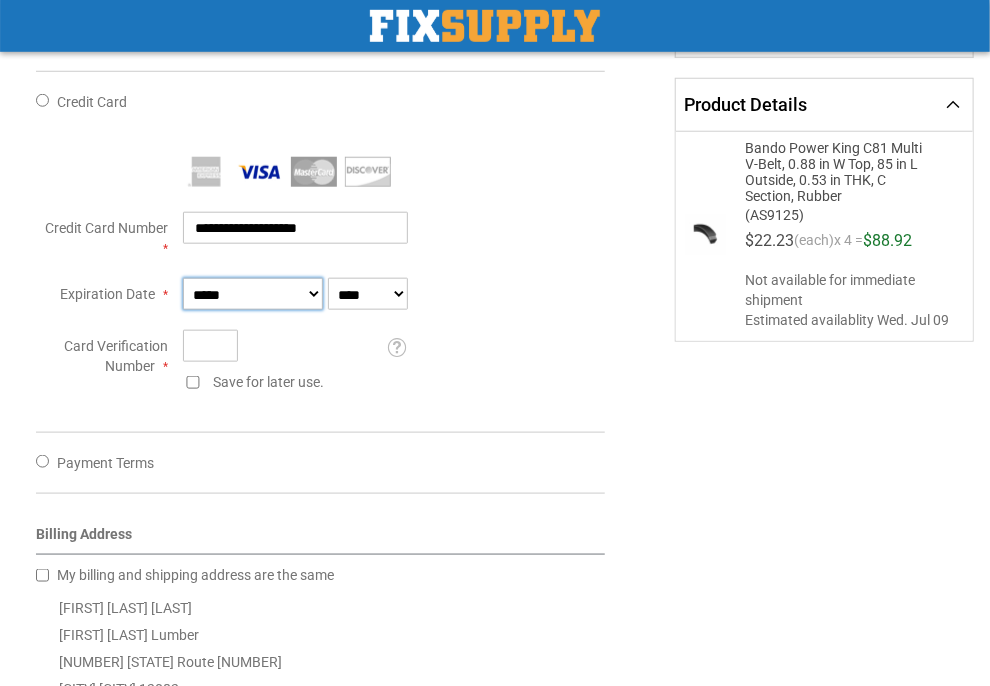 click on "**********" at bounding box center [253, 294] 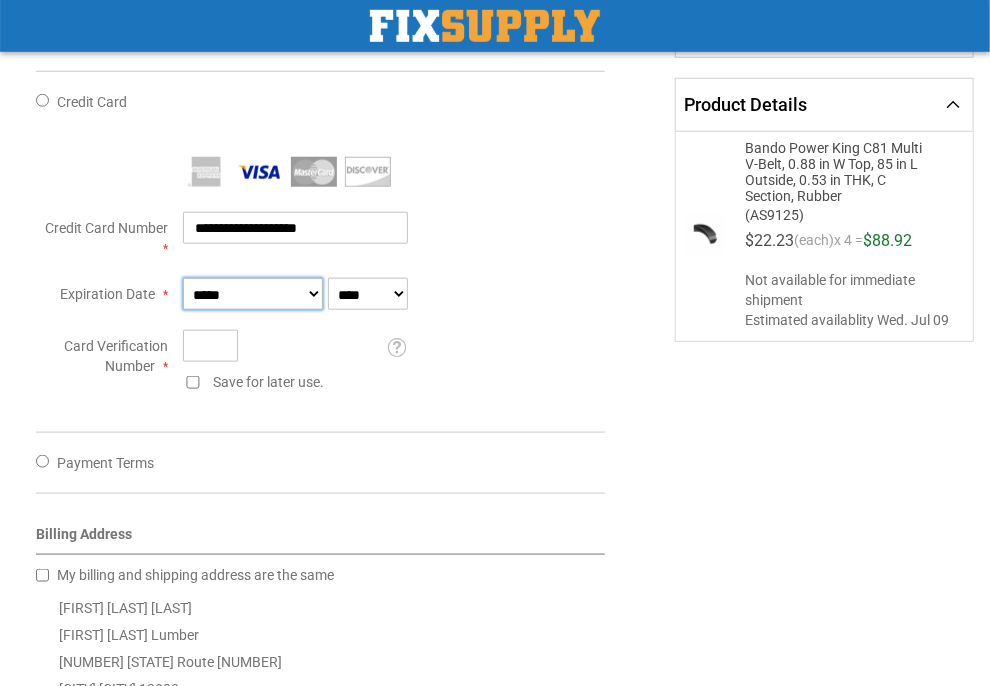 select on "**" 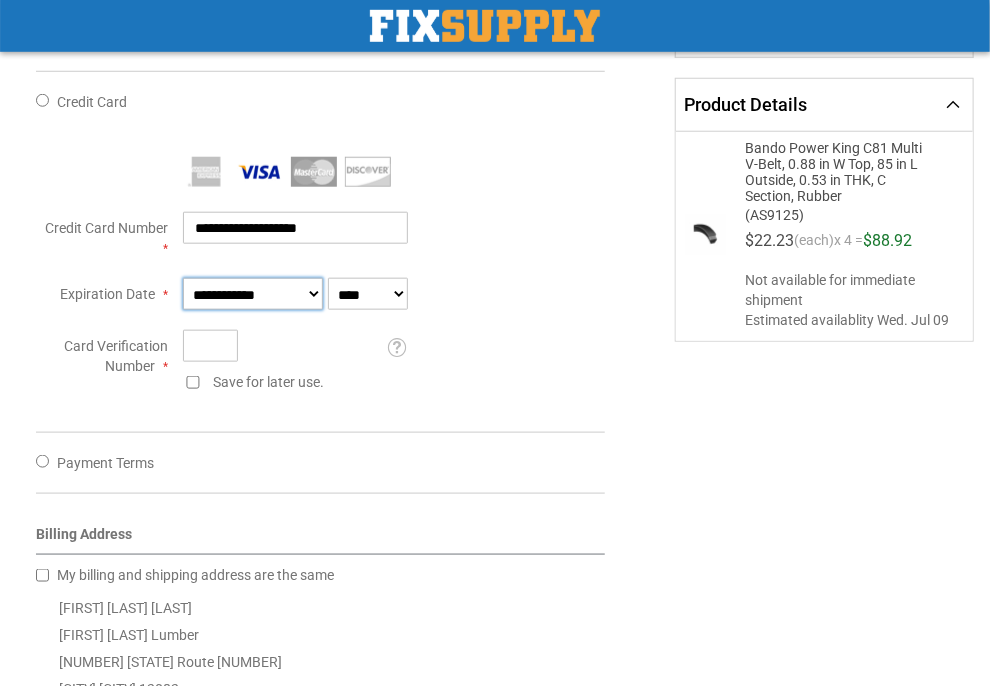 click on "**********" at bounding box center [253, 294] 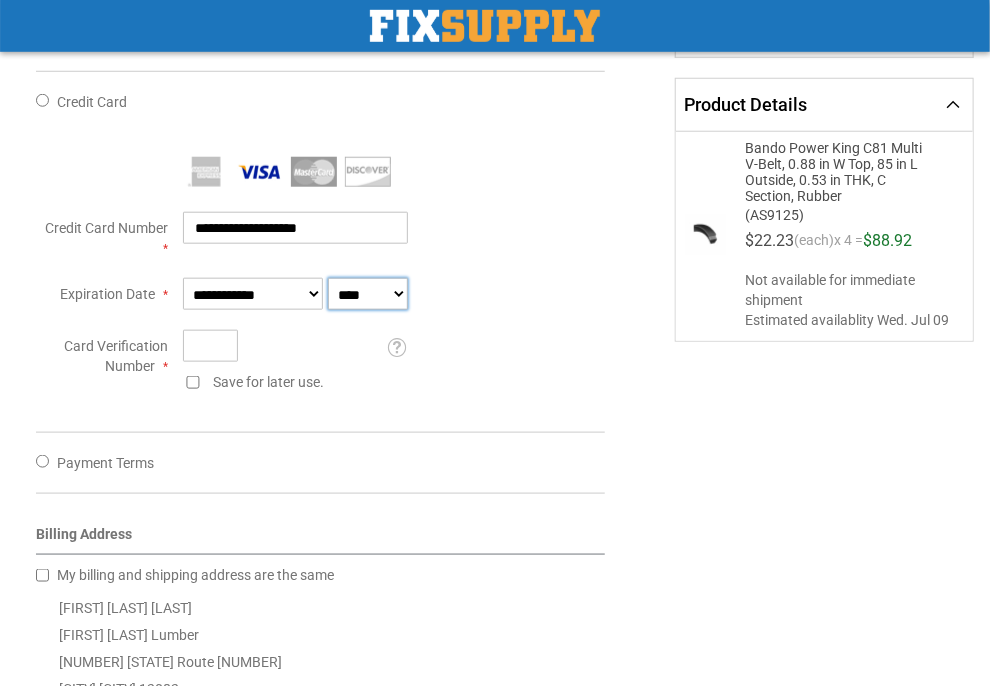 click on "**** **** **** **** **** **** **** **** **** **** **** ****" at bounding box center [368, 294] 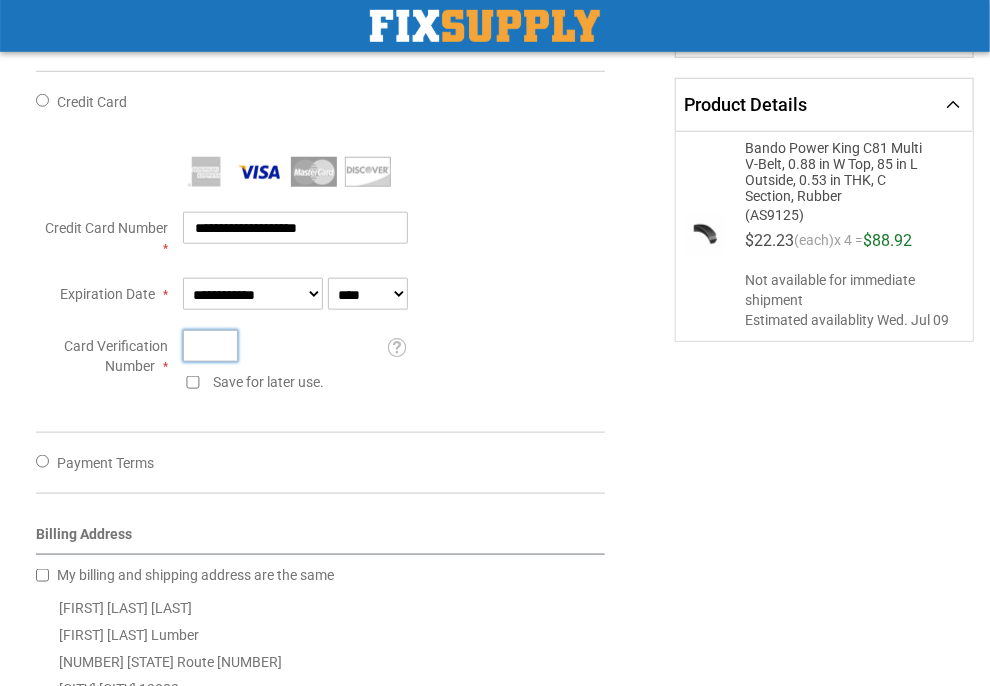 click on "Card Verification Number" at bounding box center (210, 346) 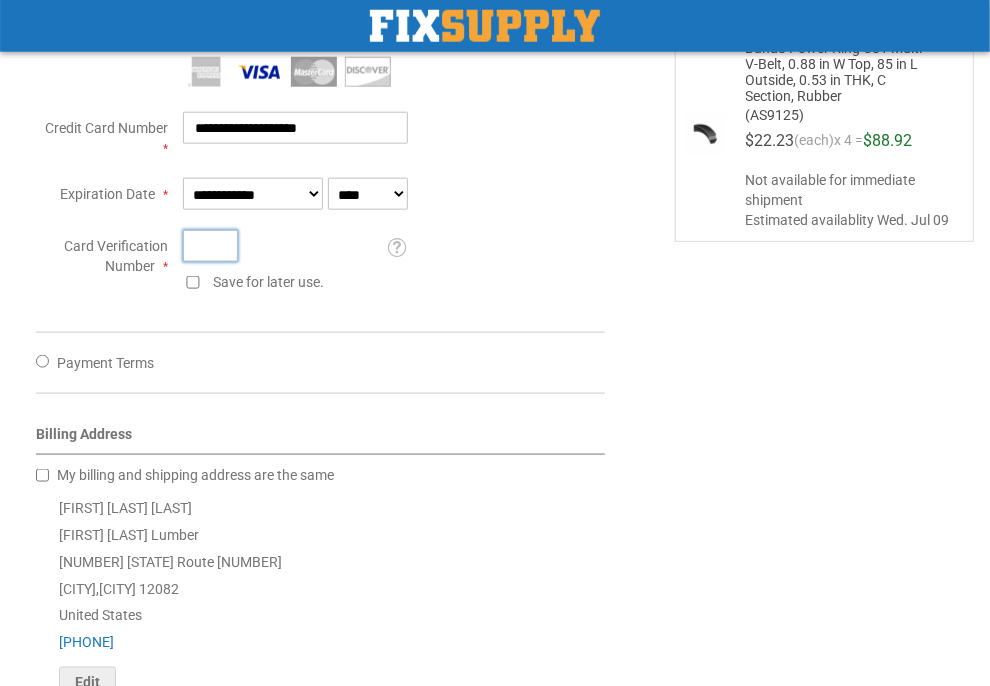 scroll, scrollTop: 843, scrollLeft: 0, axis: vertical 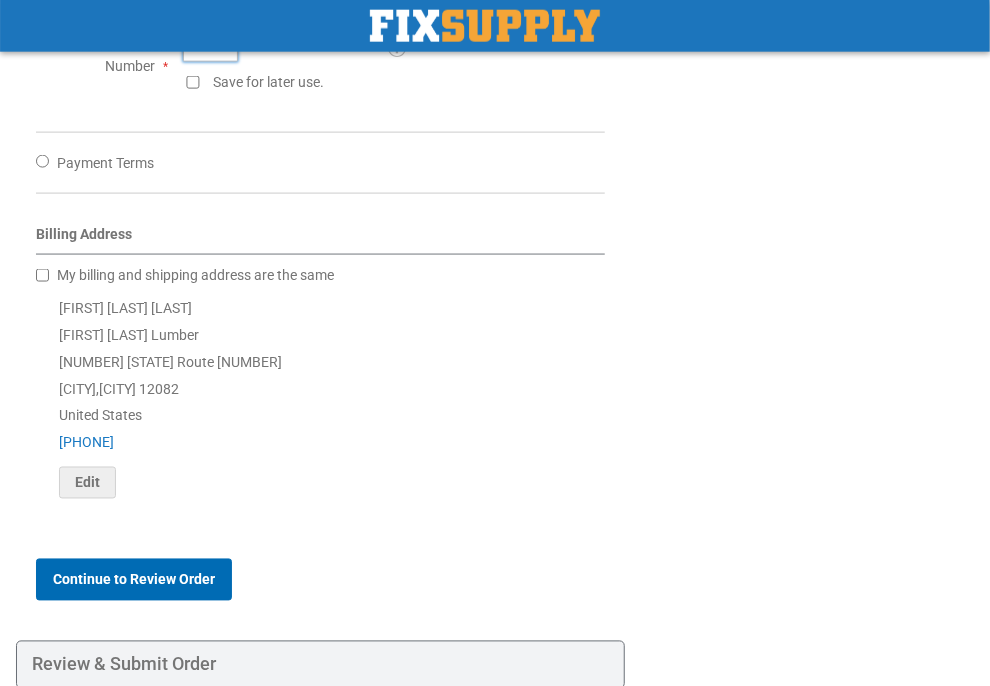 type on "***" 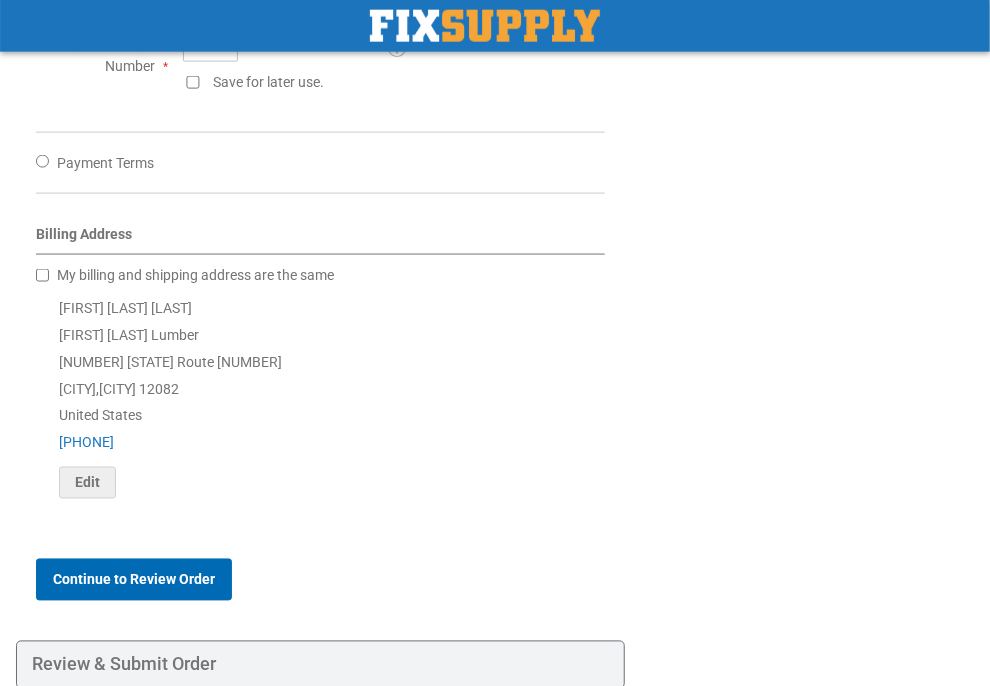 click on "Continue to Review Order" at bounding box center (134, 580) 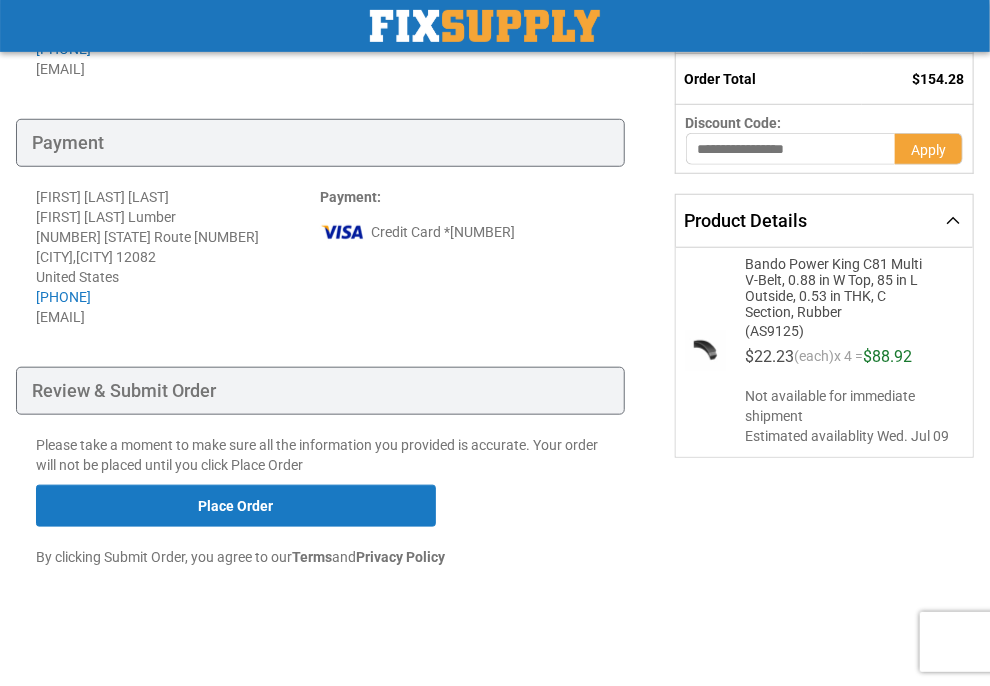 scroll, scrollTop: 436, scrollLeft: 0, axis: vertical 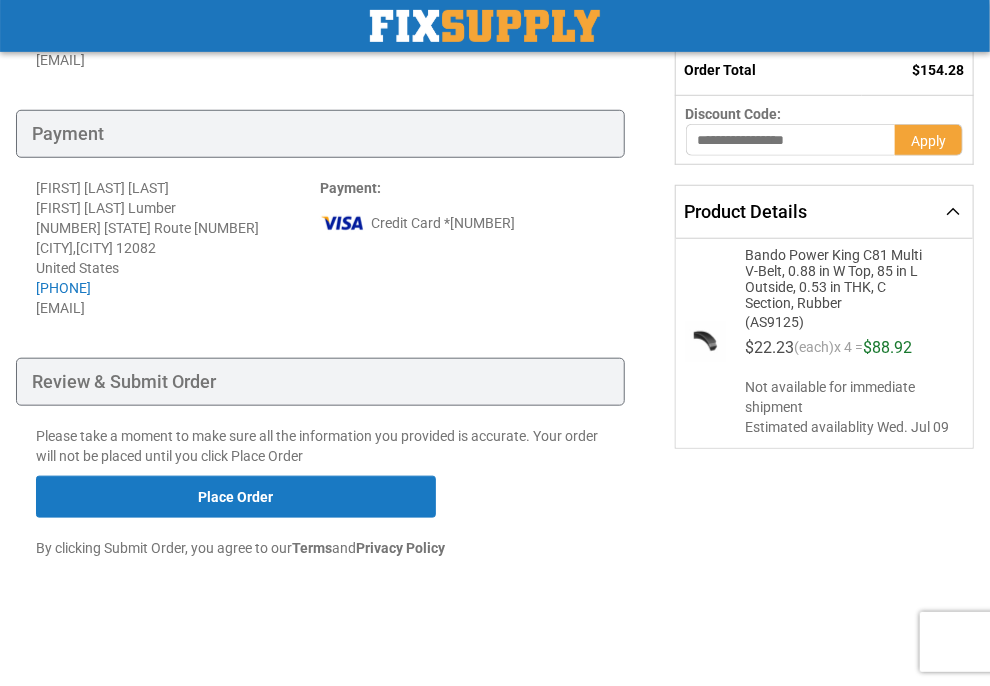 click on "Not available for immediate shipment" at bounding box center (851, 397) 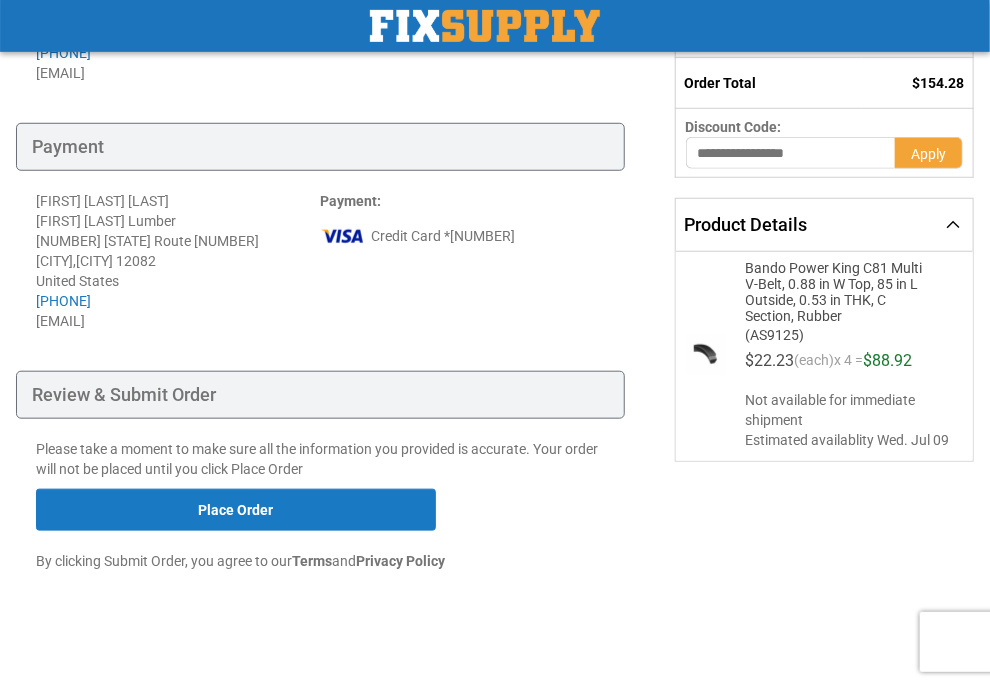 scroll, scrollTop: 436, scrollLeft: 0, axis: vertical 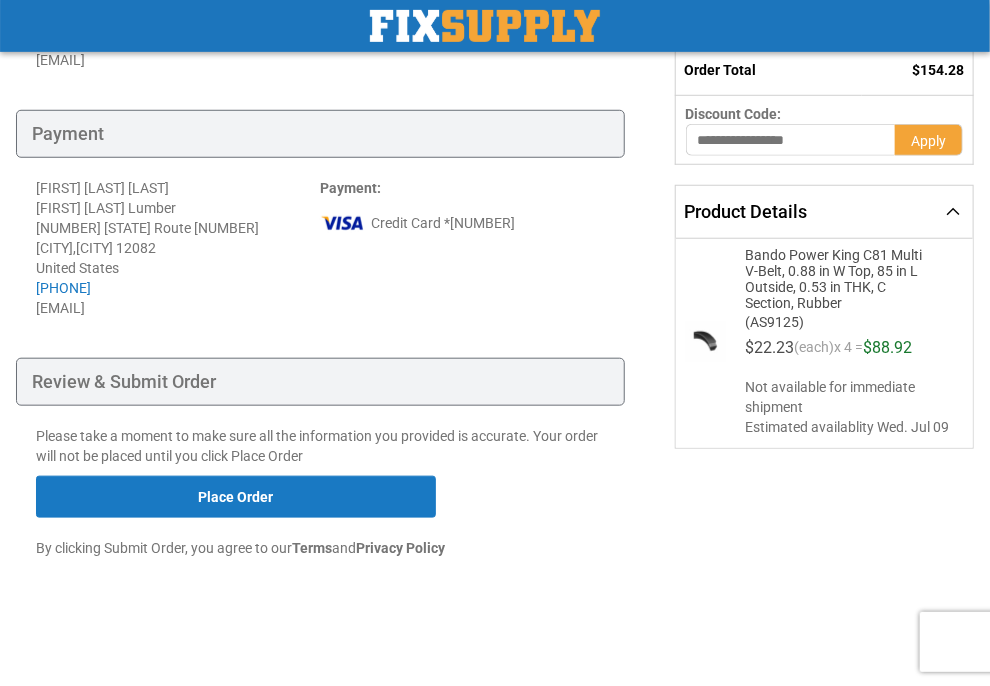 click on "Review & Submit Order" at bounding box center (320, 382) 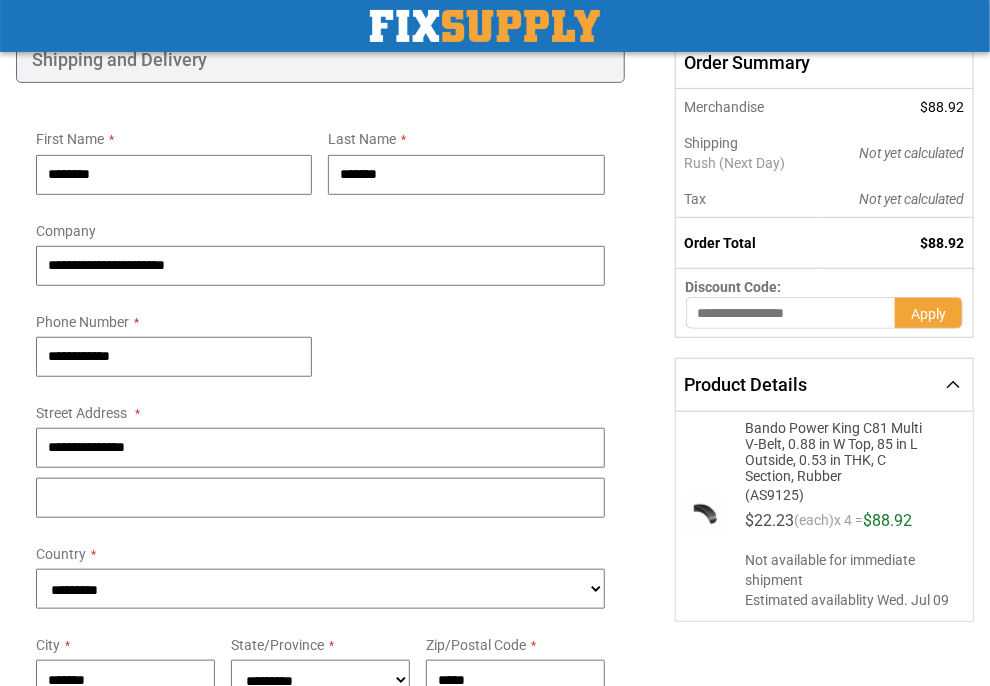 scroll, scrollTop: 380, scrollLeft: 0, axis: vertical 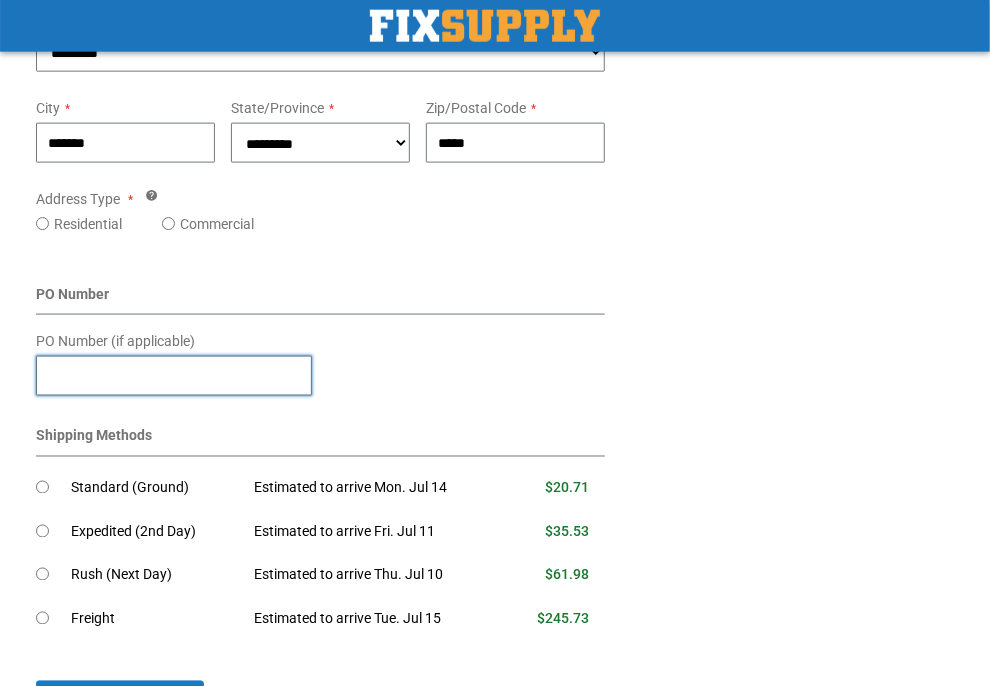 click on "PO Number (if applicable)" at bounding box center (174, 376) 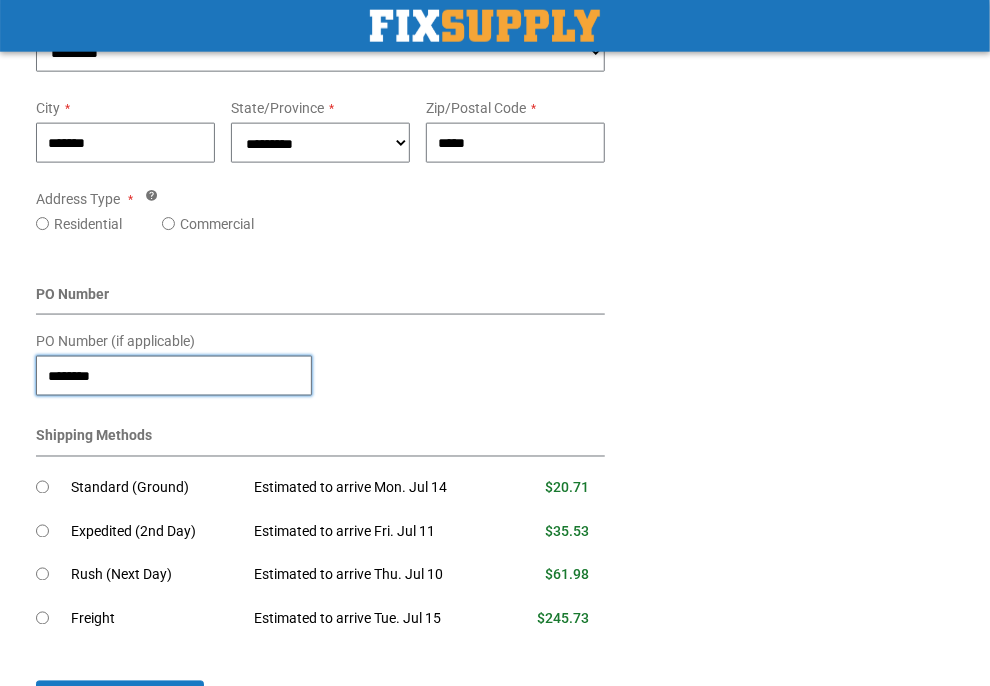 type on "********" 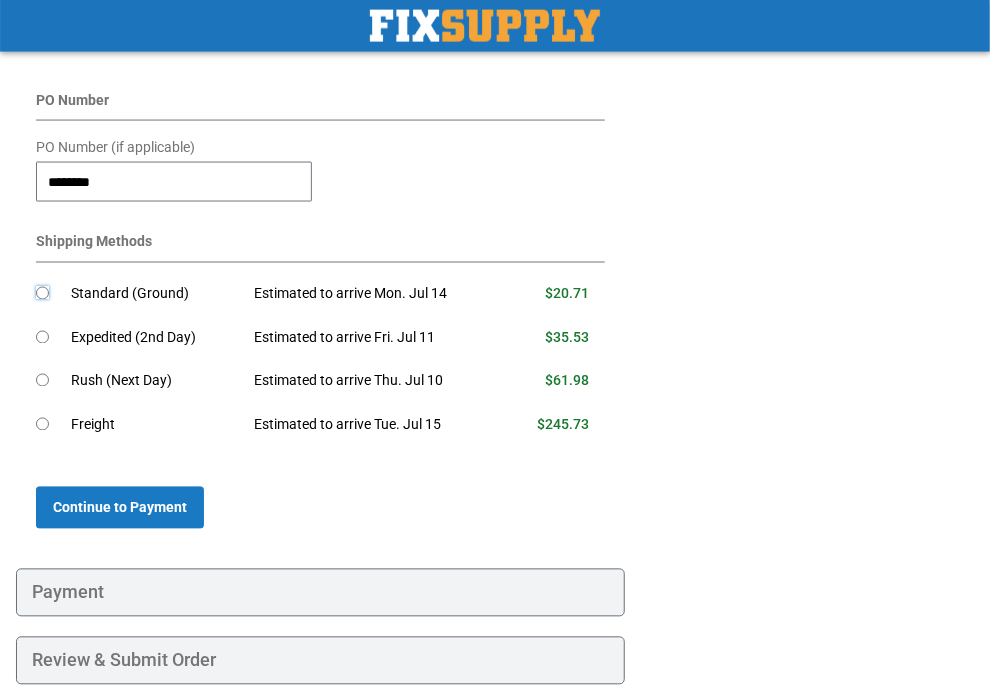 scroll, scrollTop: 1000, scrollLeft: 0, axis: vertical 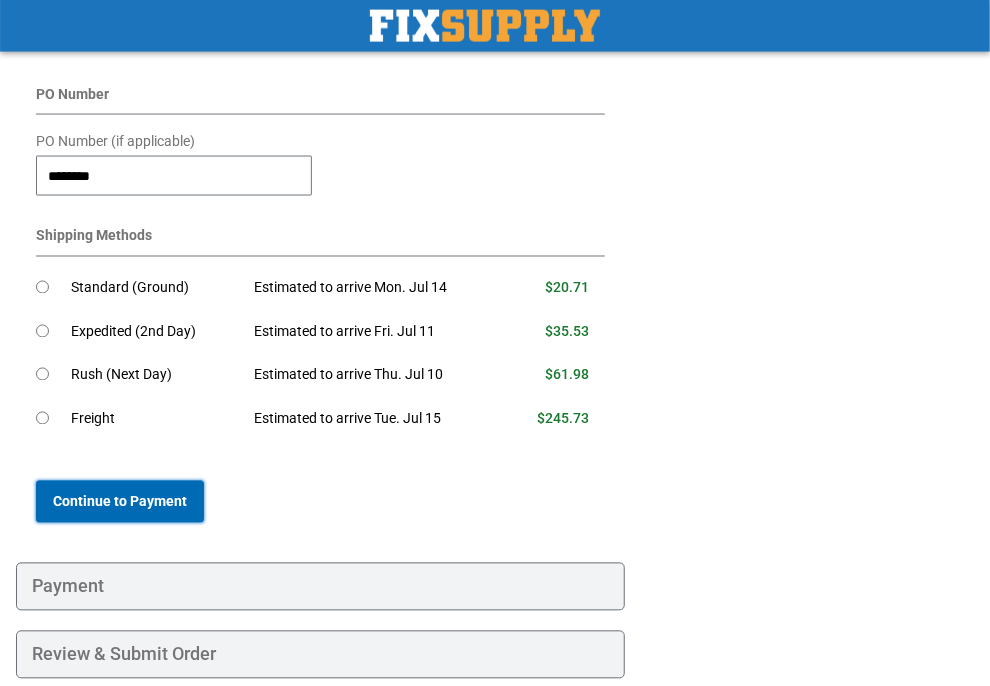 click on "Continue to Payment" at bounding box center [120, 502] 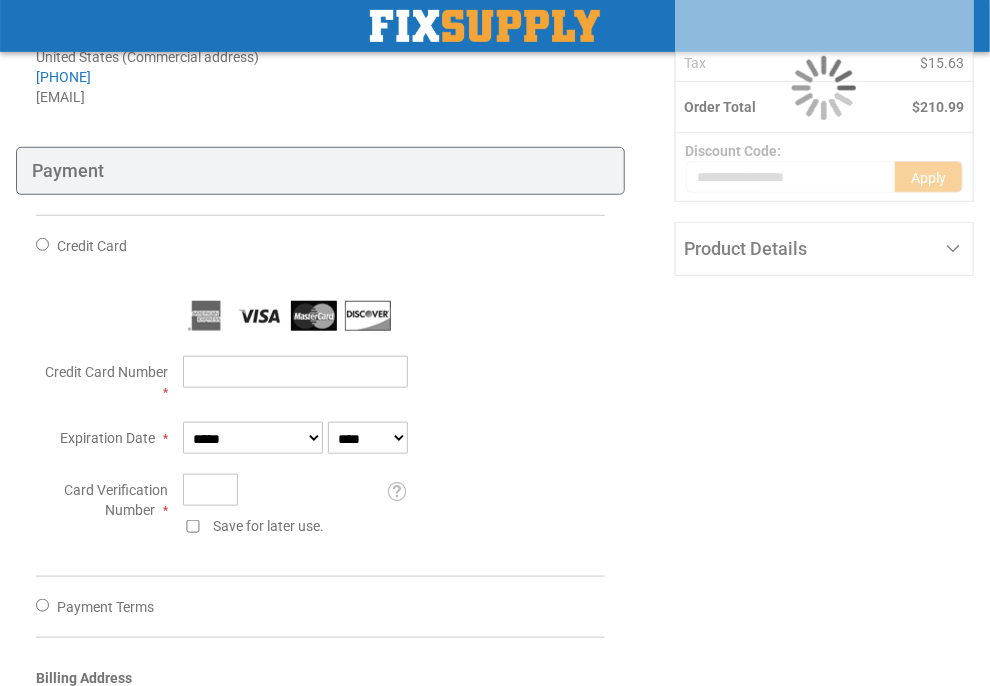 scroll, scrollTop: 400, scrollLeft: 0, axis: vertical 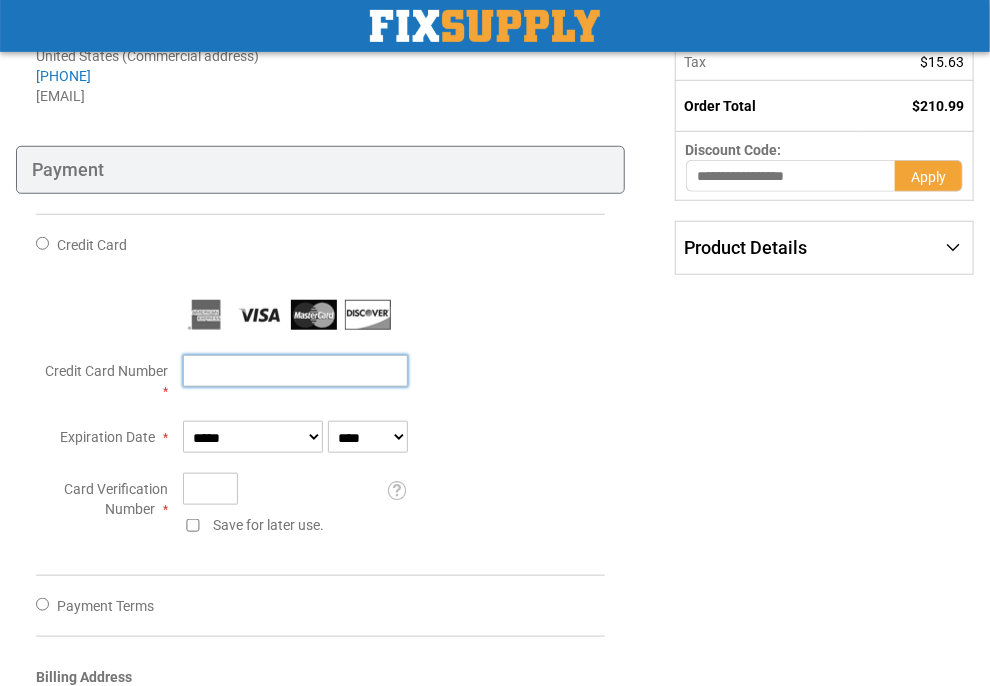 click on "Credit Card Number" at bounding box center (295, 371) 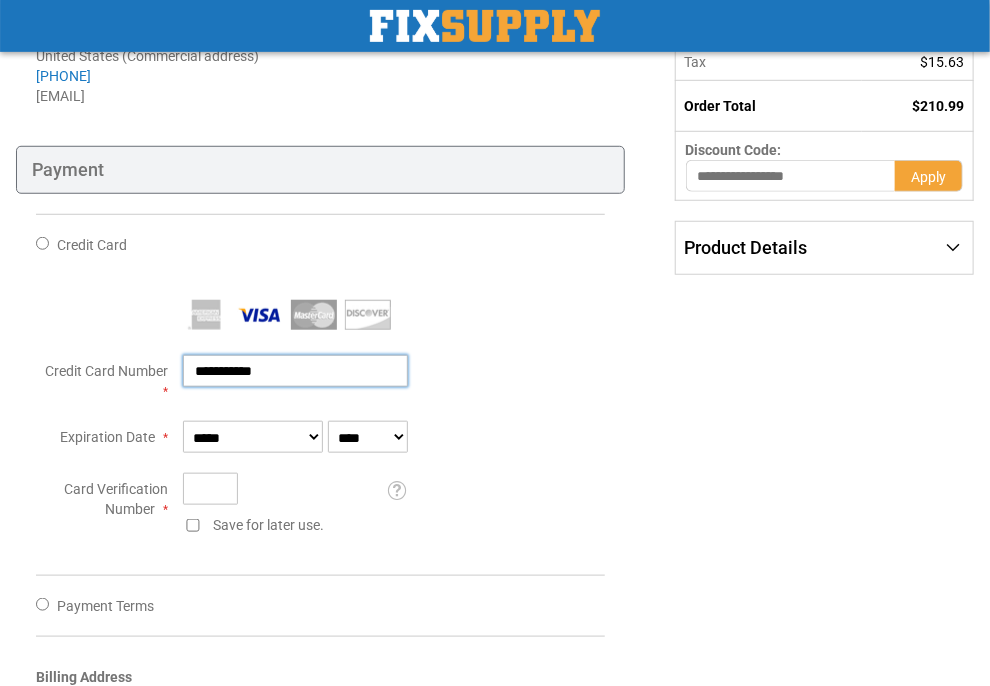 type on "*********" 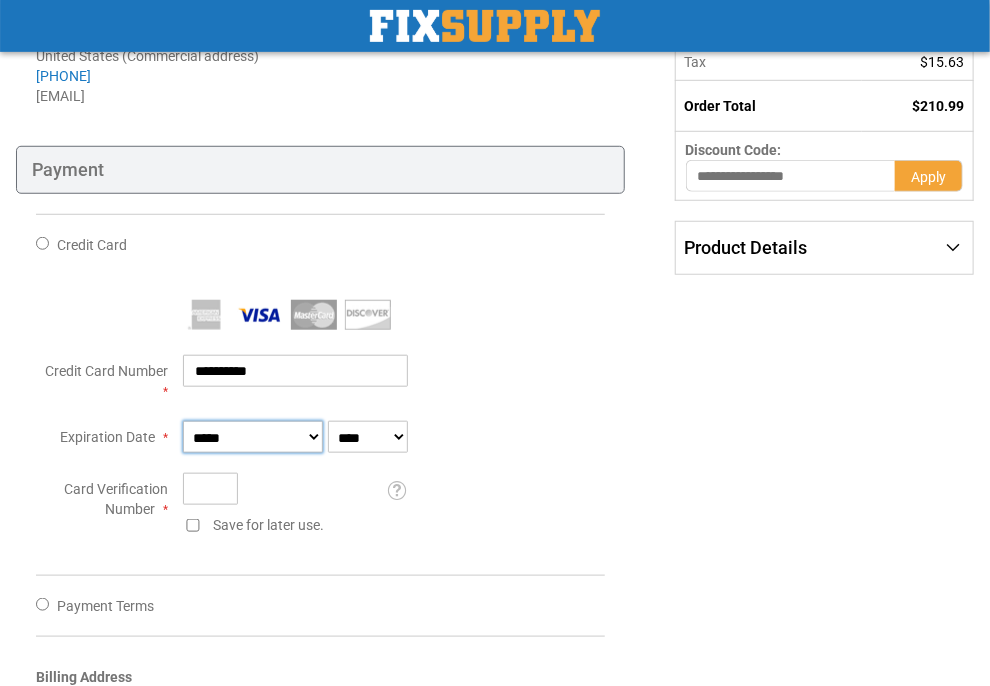click on "**********" at bounding box center [253, 437] 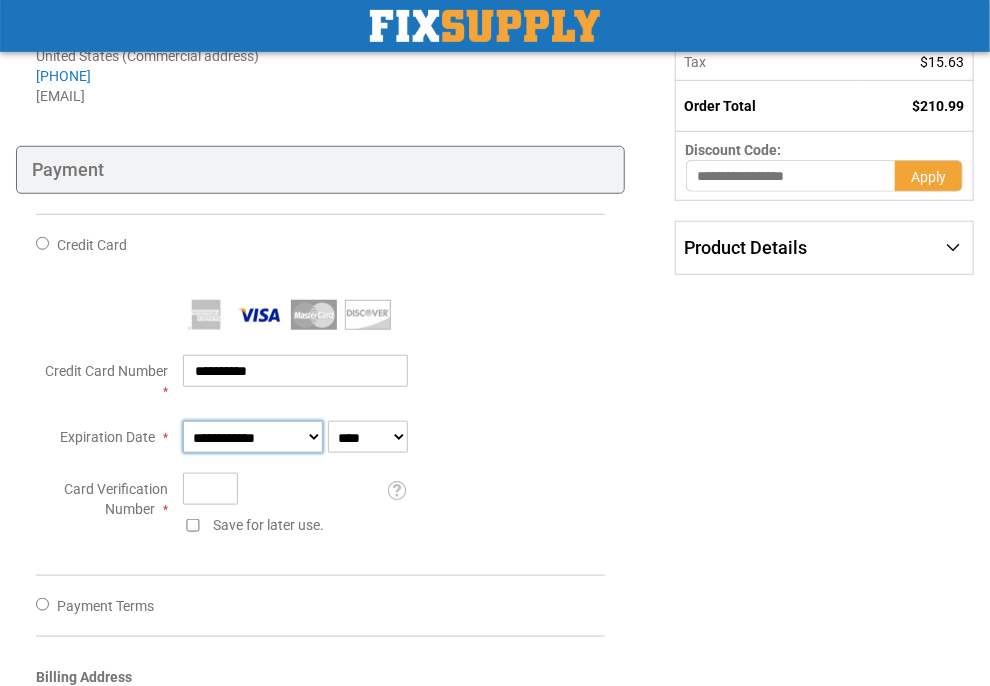 click on "**********" at bounding box center (253, 437) 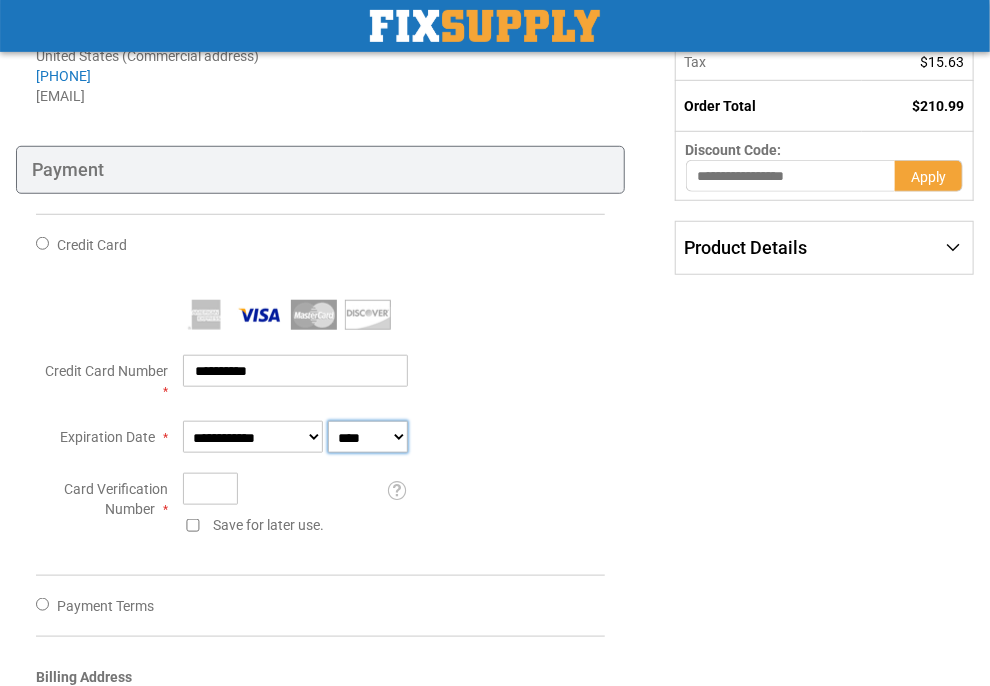 click on "**** **** **** **** **** **** **** **** **** **** **** ****" at bounding box center (368, 437) 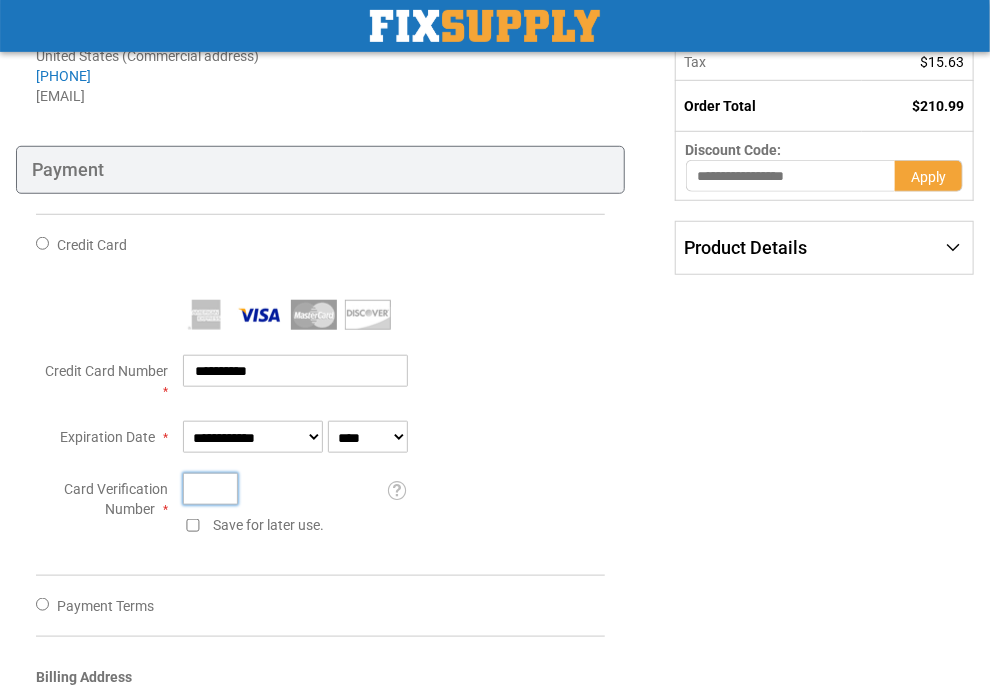 click on "Card Verification Number" at bounding box center (210, 489) 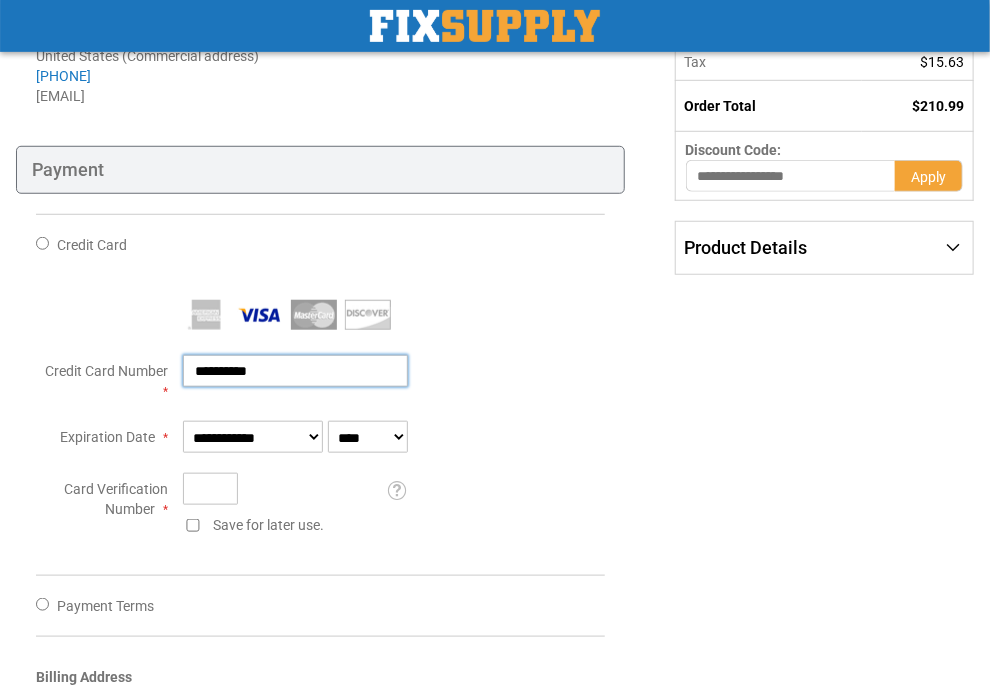 click on "*********" at bounding box center [295, 371] 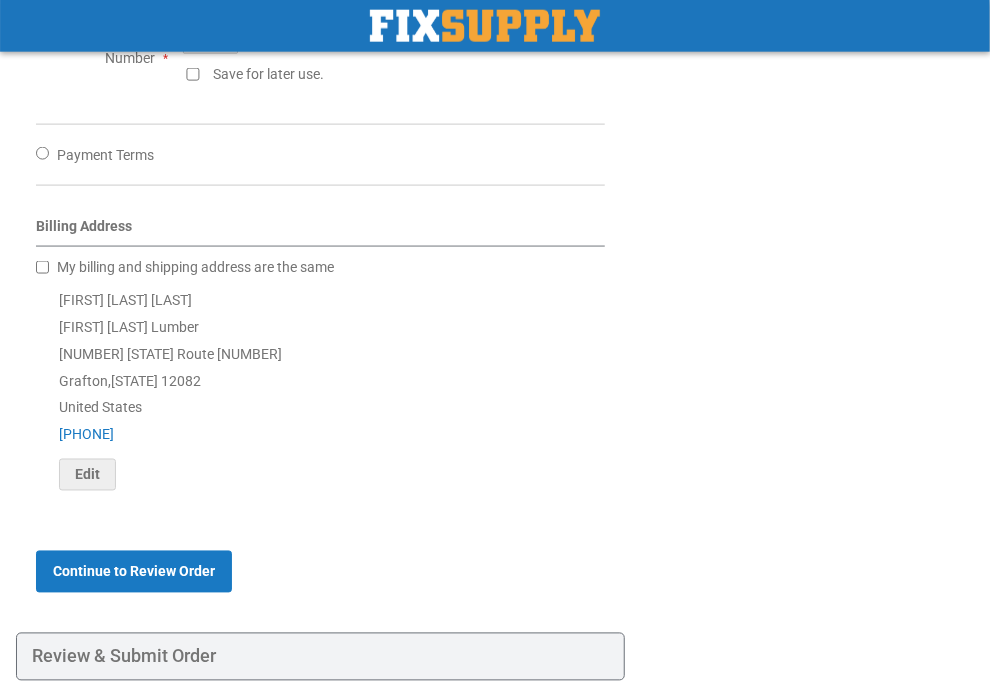scroll, scrollTop: 943, scrollLeft: 0, axis: vertical 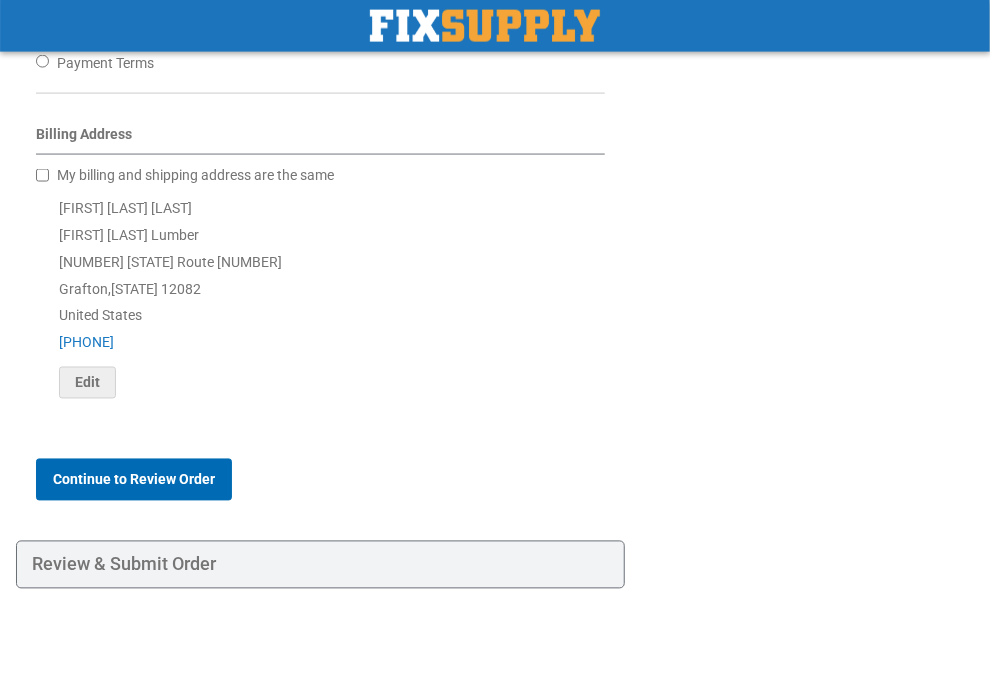 type on "**********" 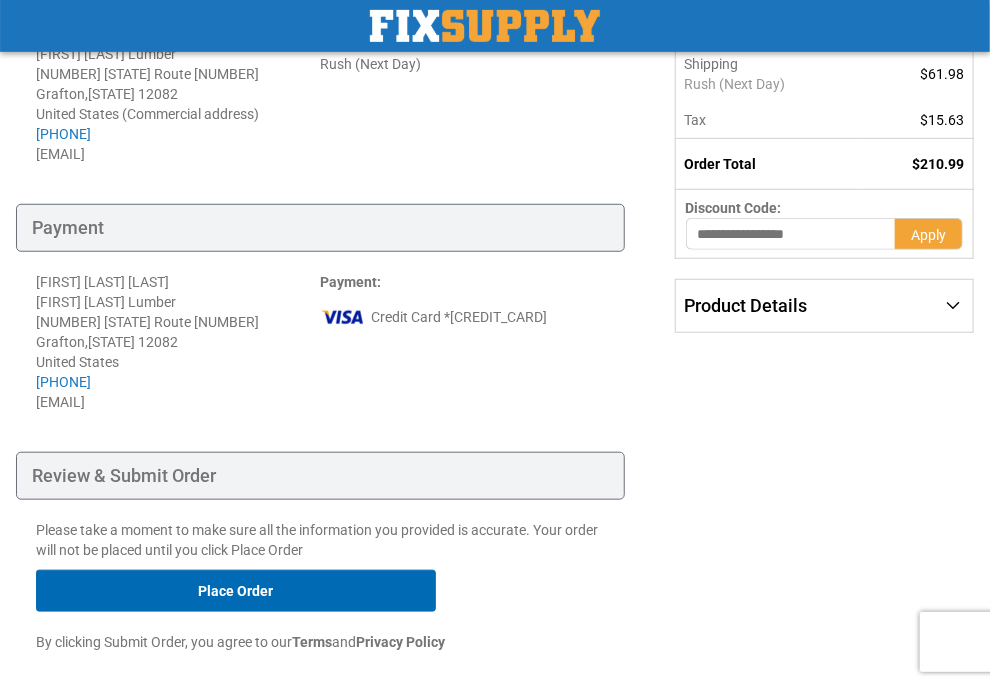 scroll, scrollTop: 236, scrollLeft: 0, axis: vertical 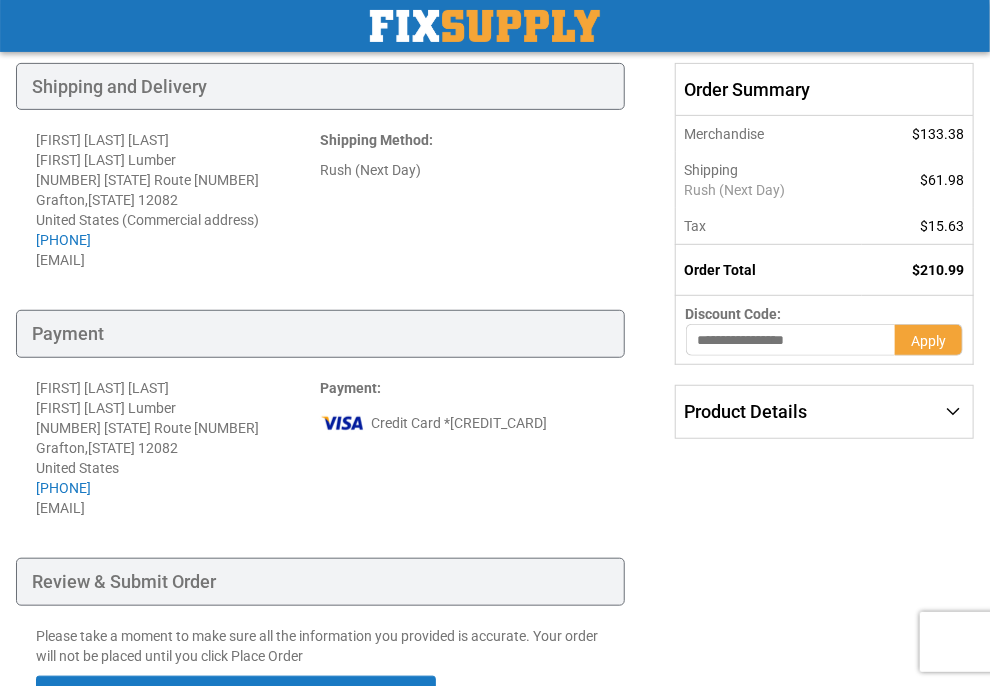 click on "Review & Submit Order" at bounding box center [320, 582] 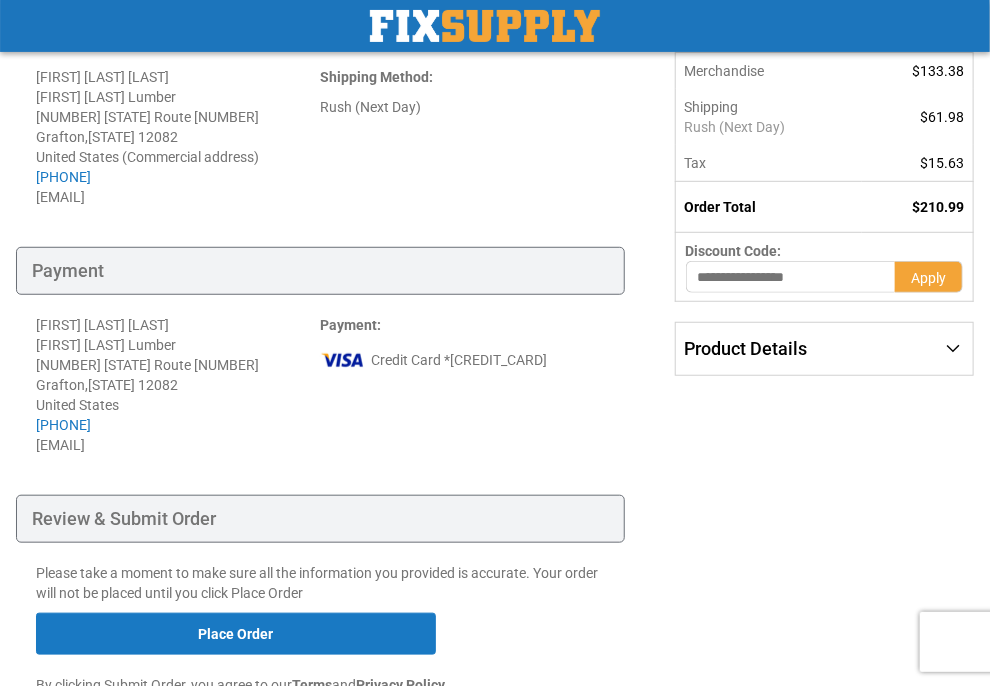 scroll, scrollTop: 436, scrollLeft: 0, axis: vertical 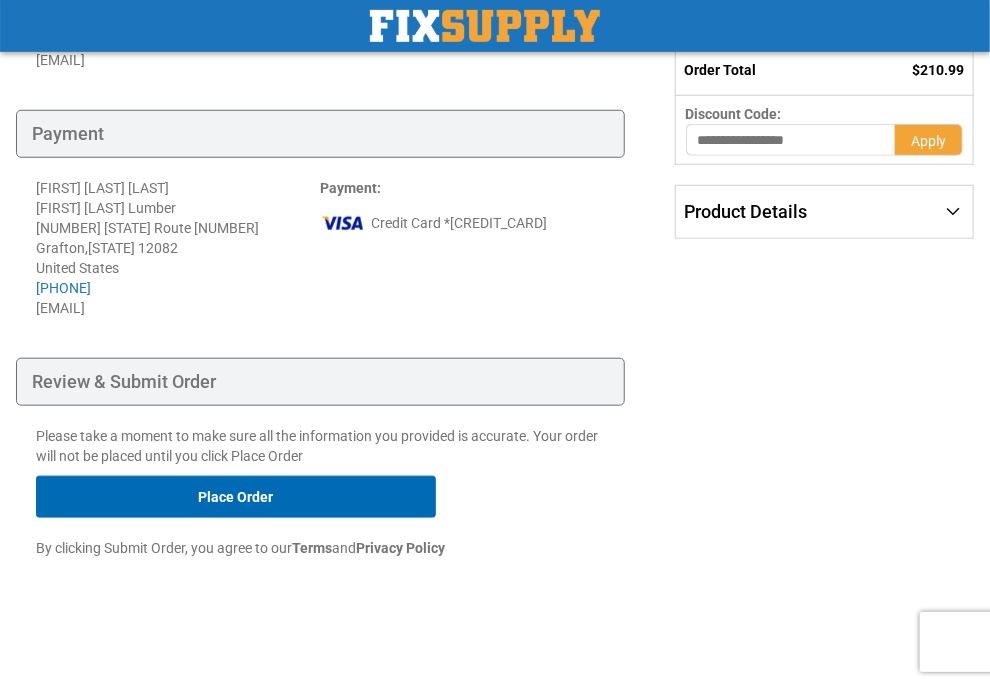 click on "Place Order" at bounding box center [236, 497] 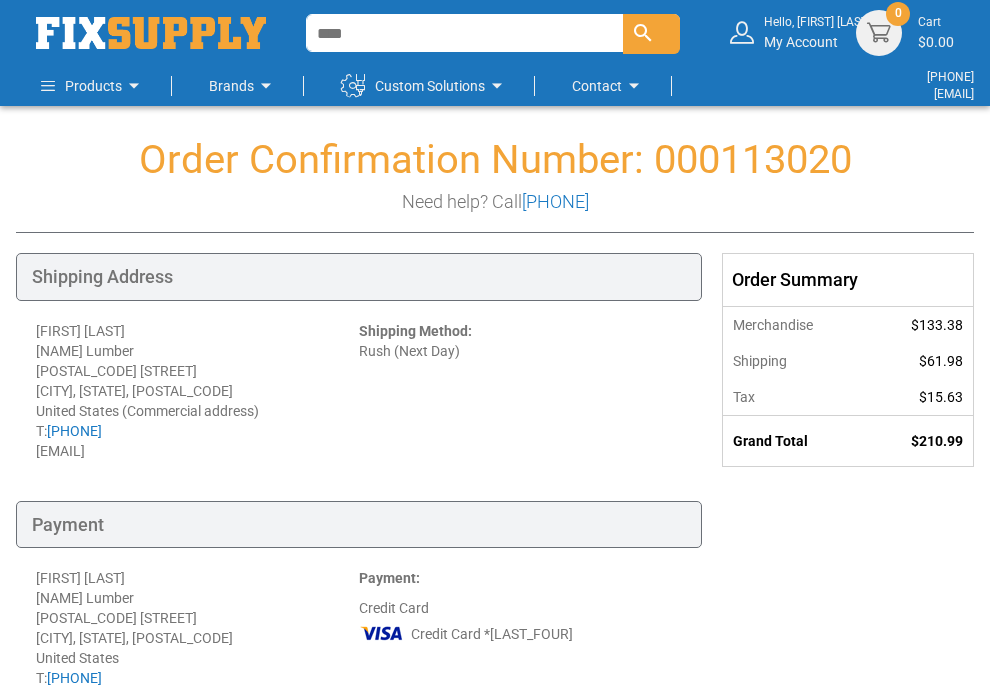 scroll, scrollTop: 0, scrollLeft: 0, axis: both 